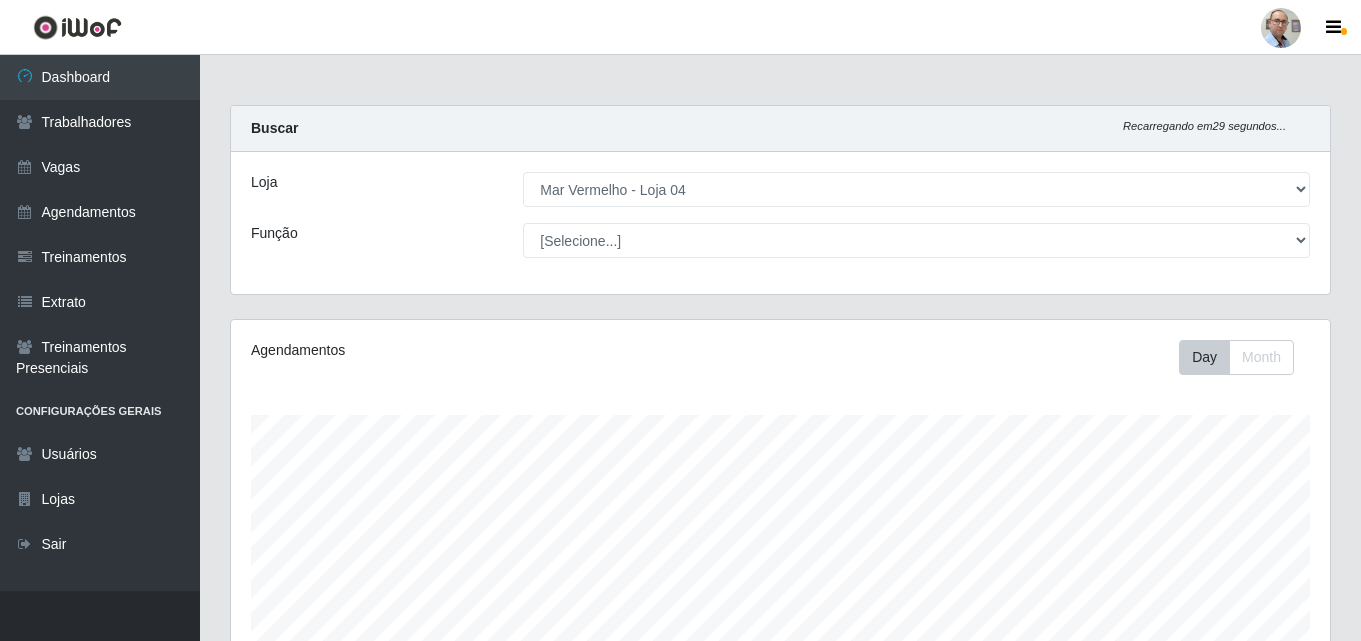 select on "251" 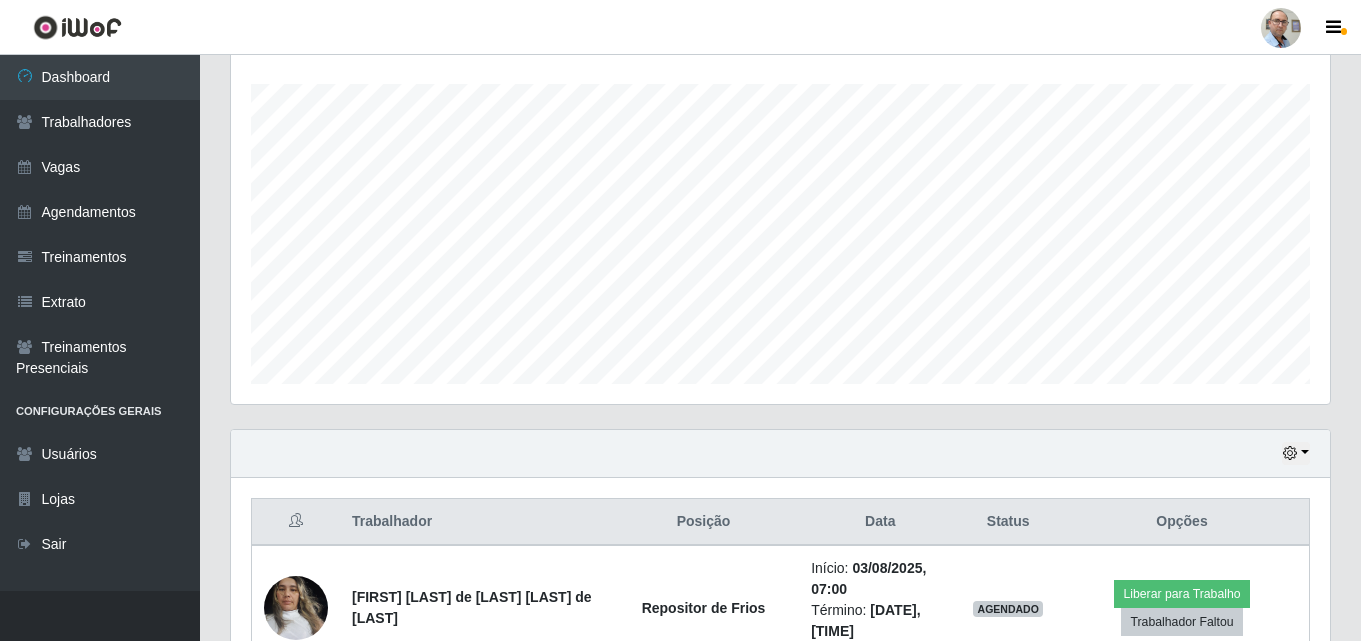scroll, scrollTop: 999585, scrollLeft: 998901, axis: both 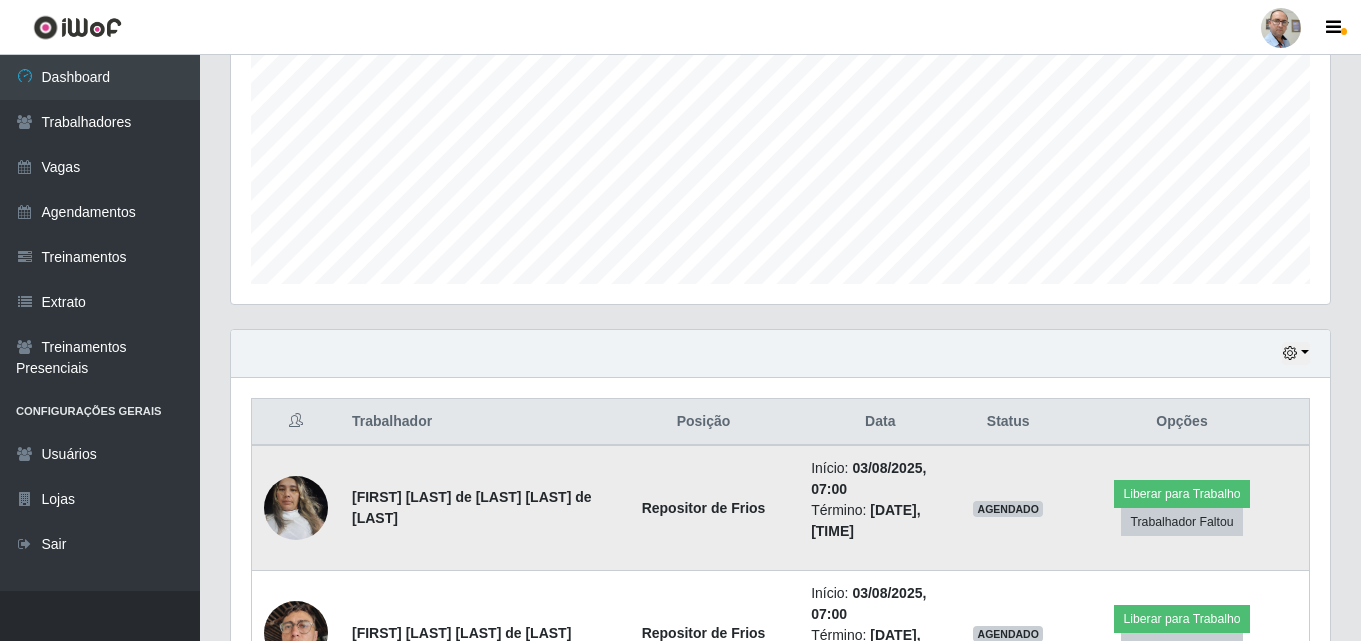 click at bounding box center [296, 507] 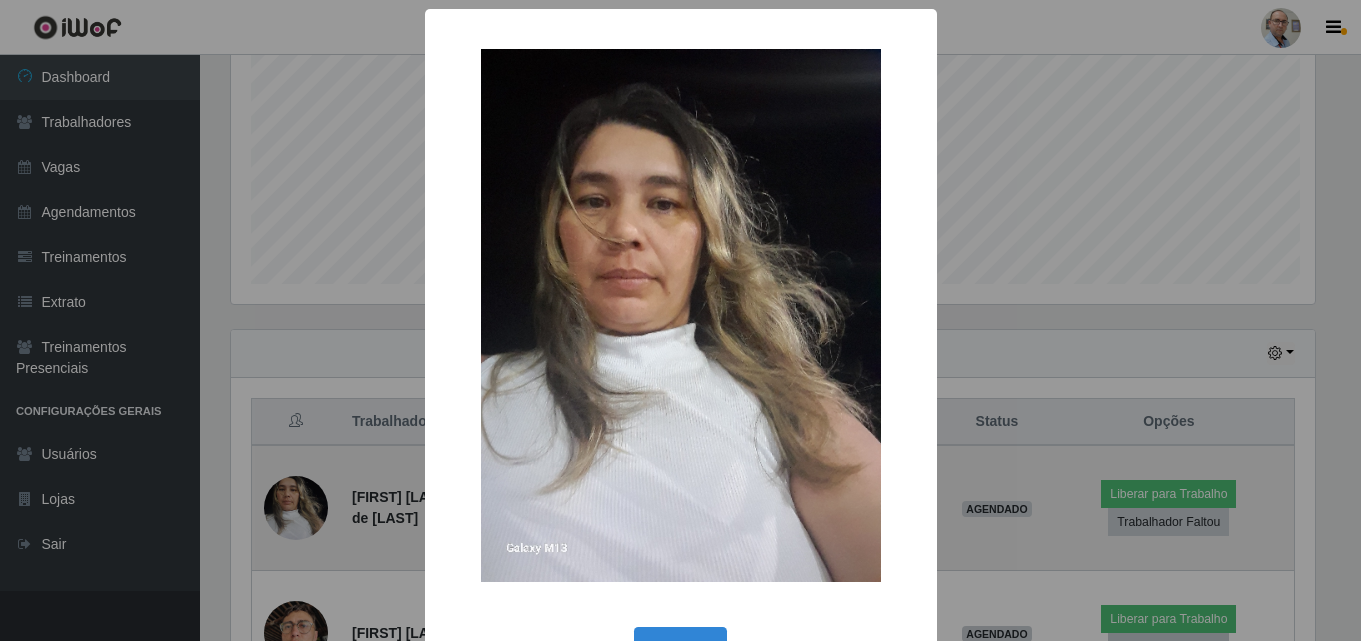 scroll, scrollTop: 999585, scrollLeft: 998911, axis: both 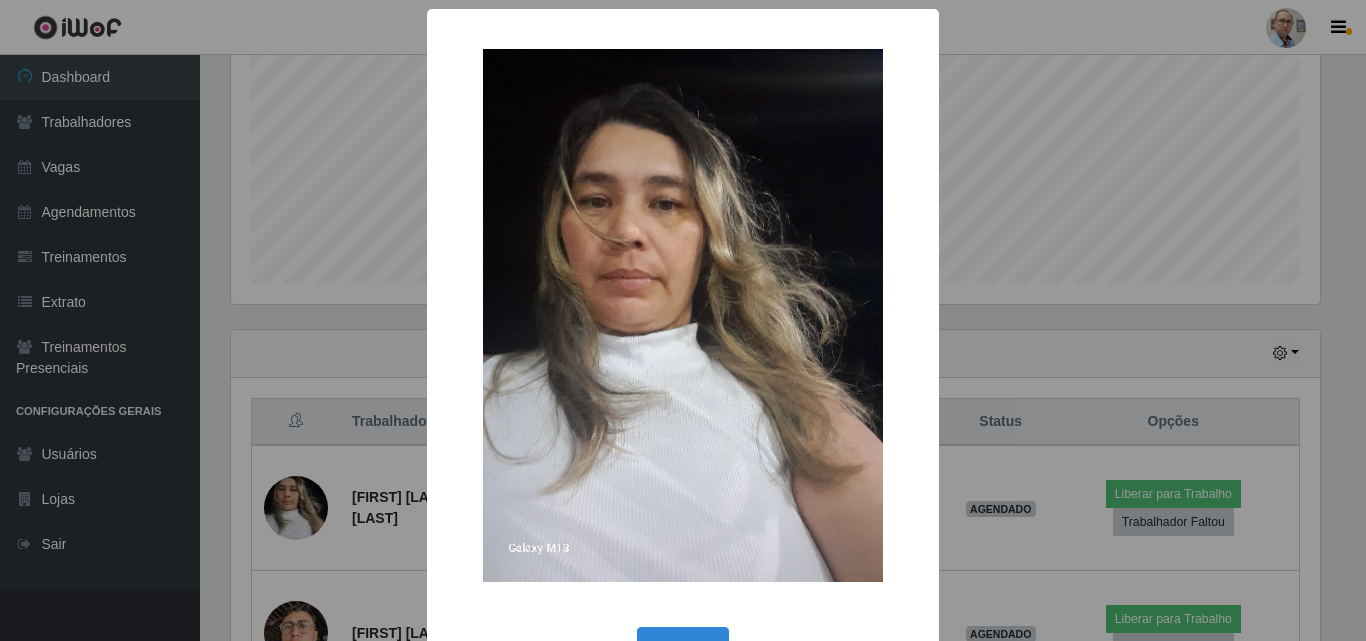click on "× OK Cancel" at bounding box center (683, 320) 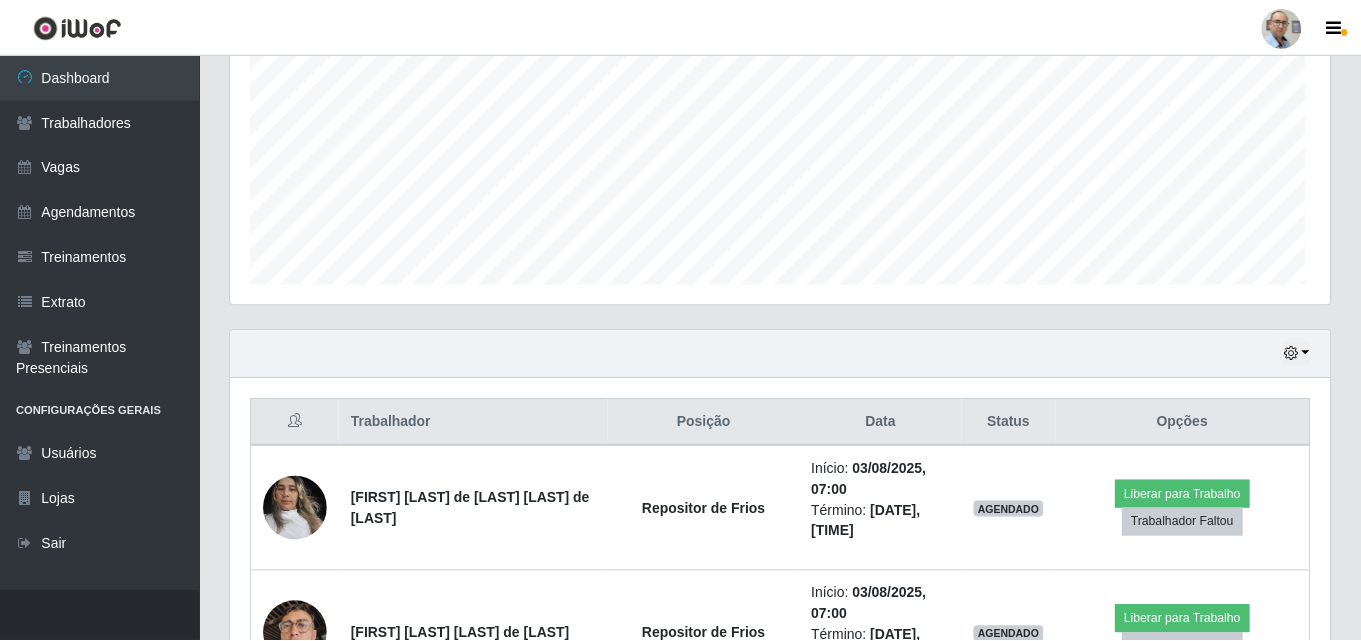 scroll, scrollTop: 556, scrollLeft: 0, axis: vertical 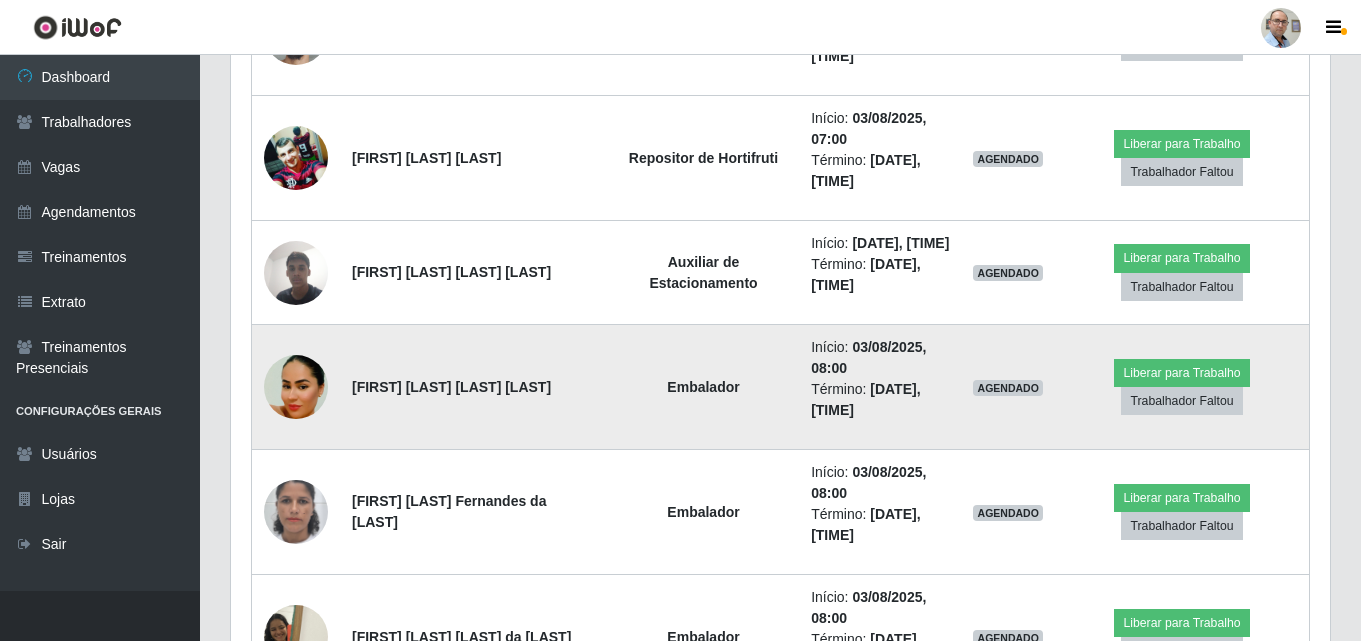 click at bounding box center [296, 387] 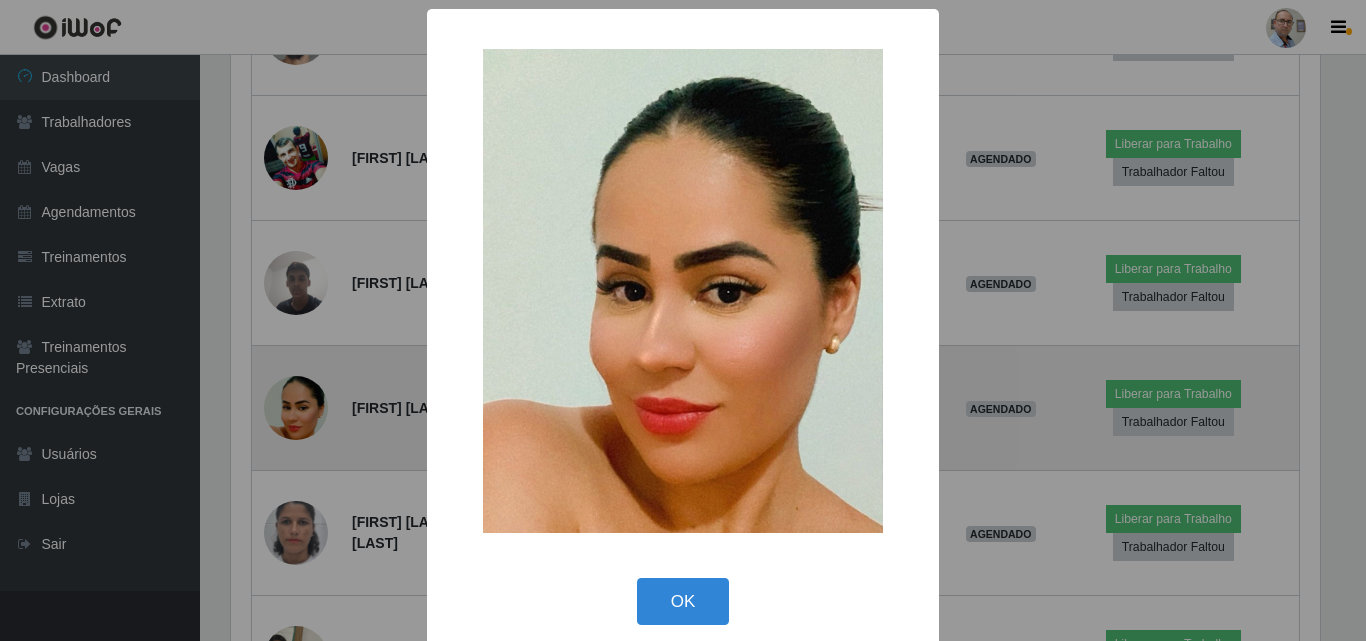 scroll, scrollTop: 999585, scrollLeft: 998911, axis: both 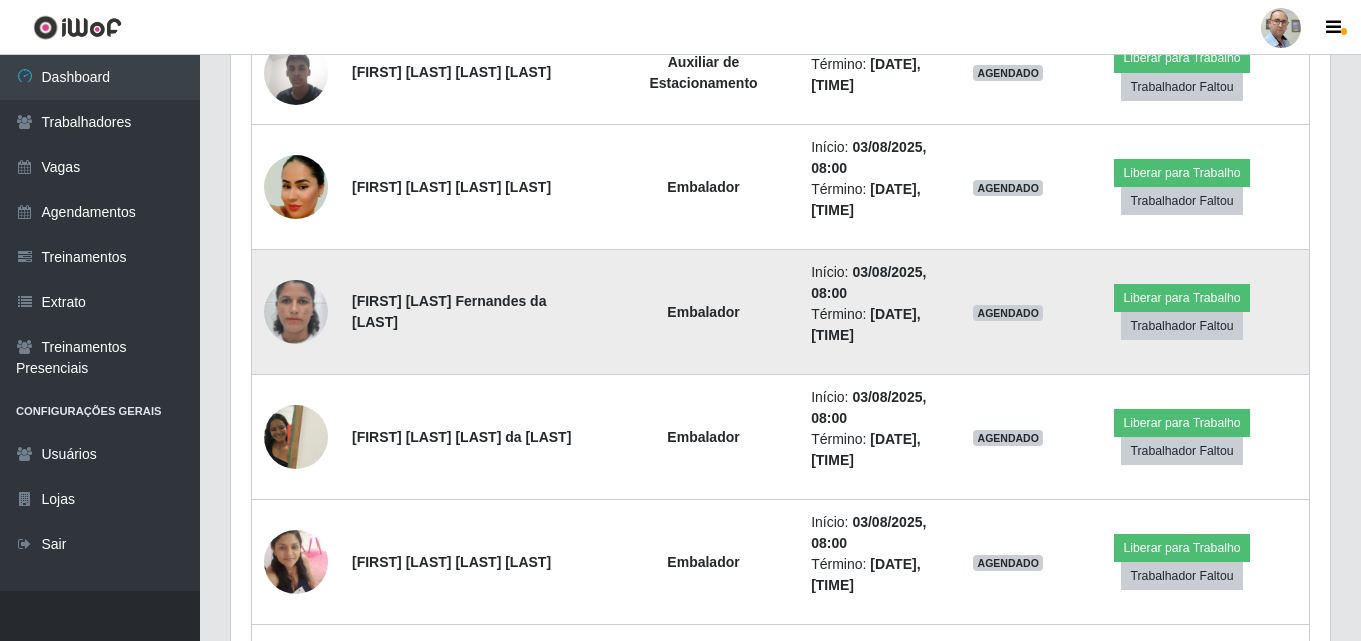 click at bounding box center (296, 312) 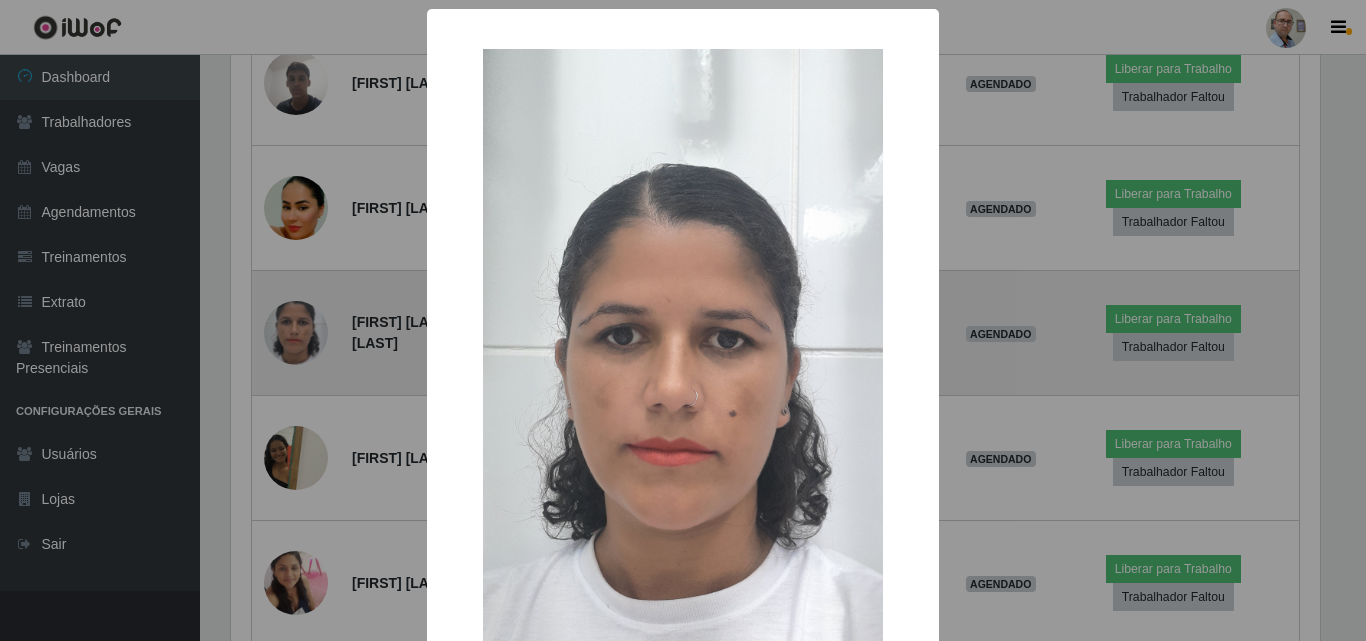 click on "× OK Cancel" at bounding box center (683, 320) 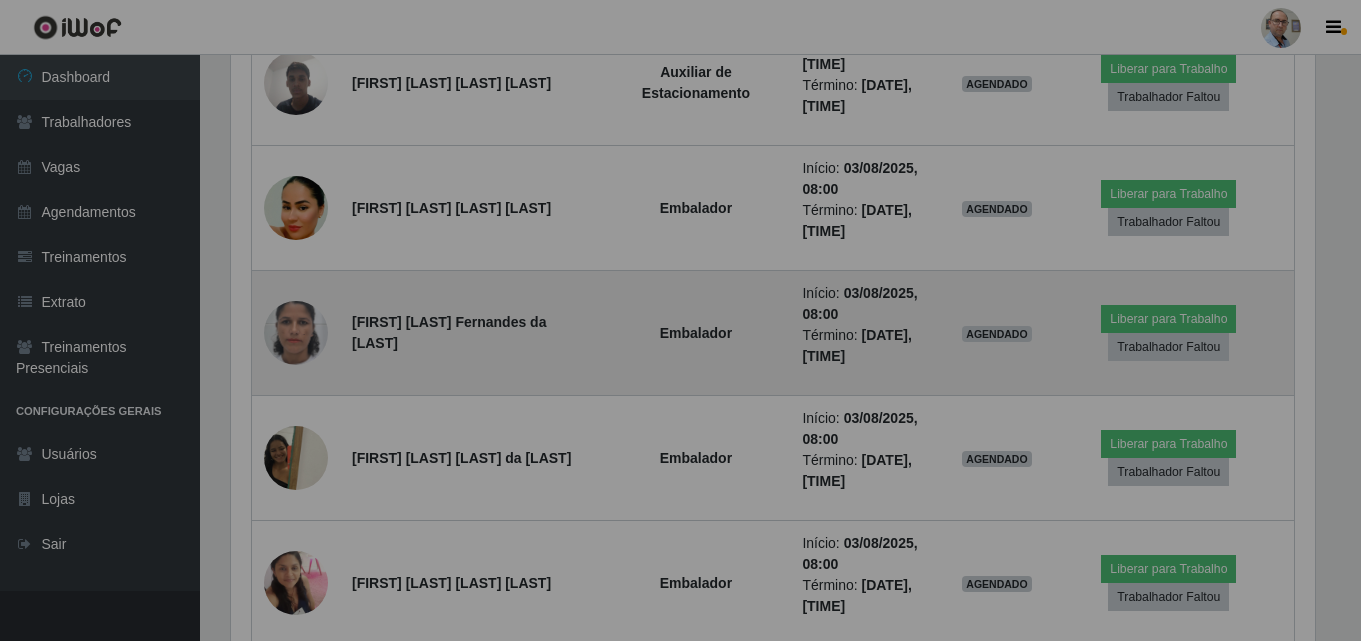 scroll, scrollTop: 999585, scrollLeft: 998901, axis: both 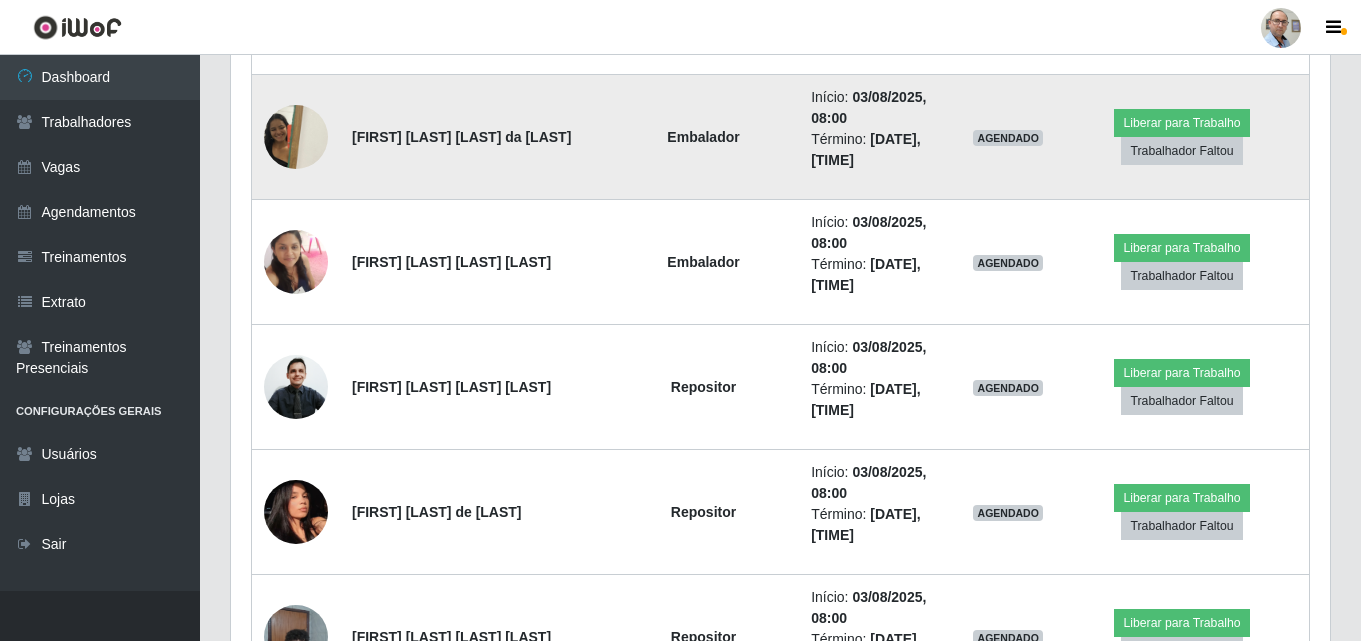 click at bounding box center (296, 136) 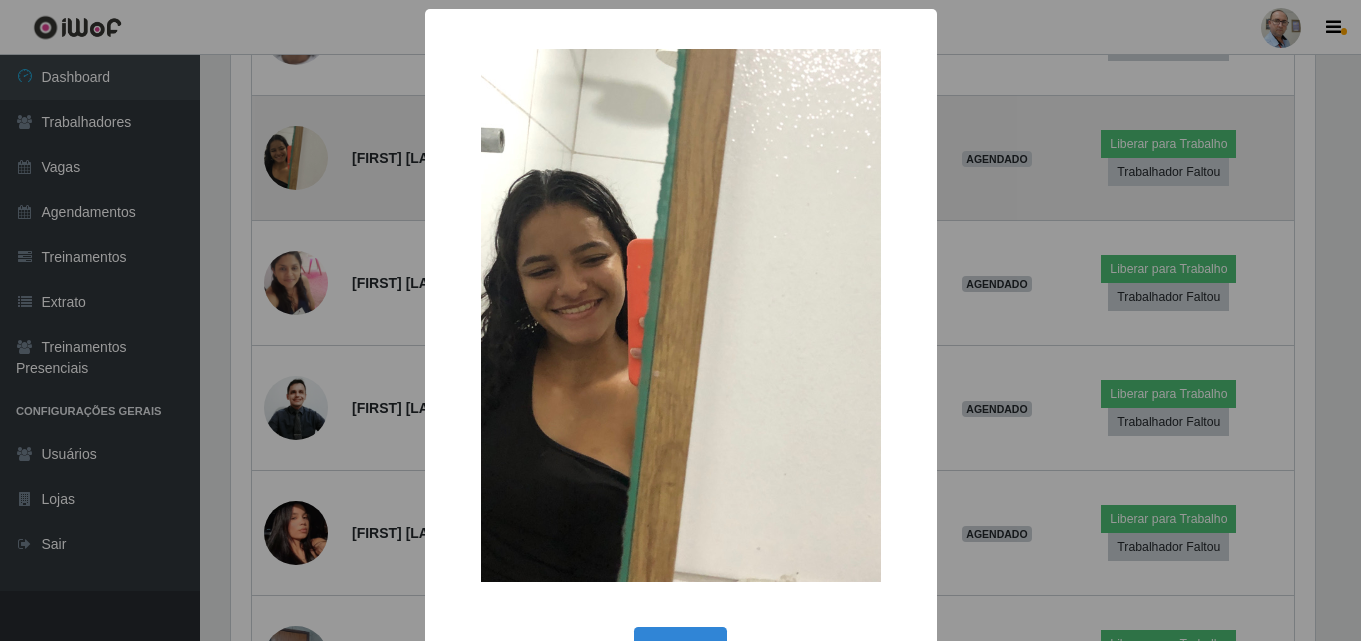 scroll, scrollTop: 999585, scrollLeft: 998911, axis: both 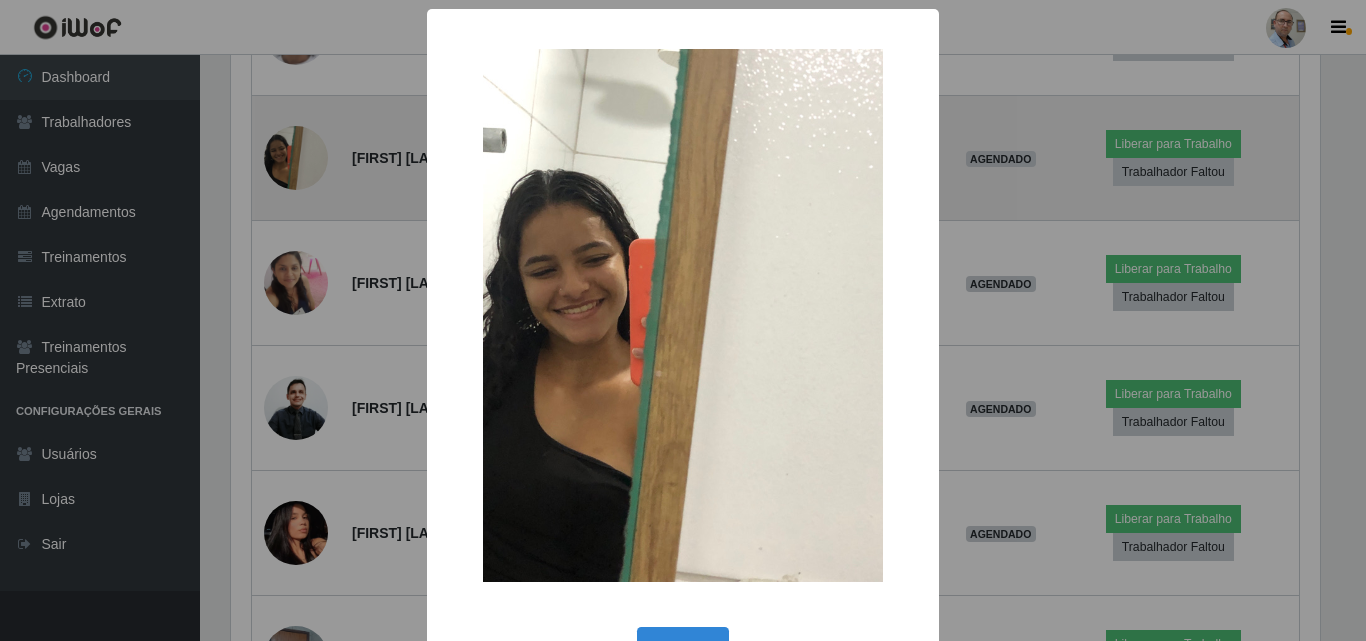 click on "× OK Cancel" at bounding box center [683, 320] 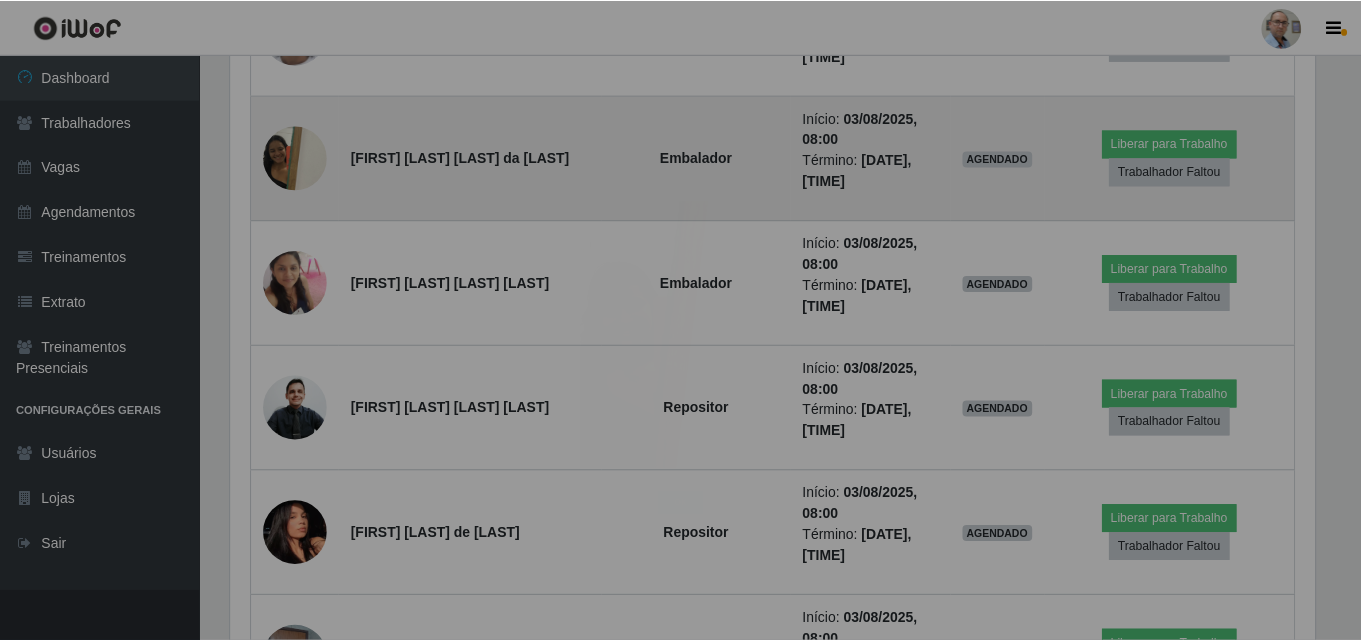 scroll, scrollTop: 999585, scrollLeft: 998901, axis: both 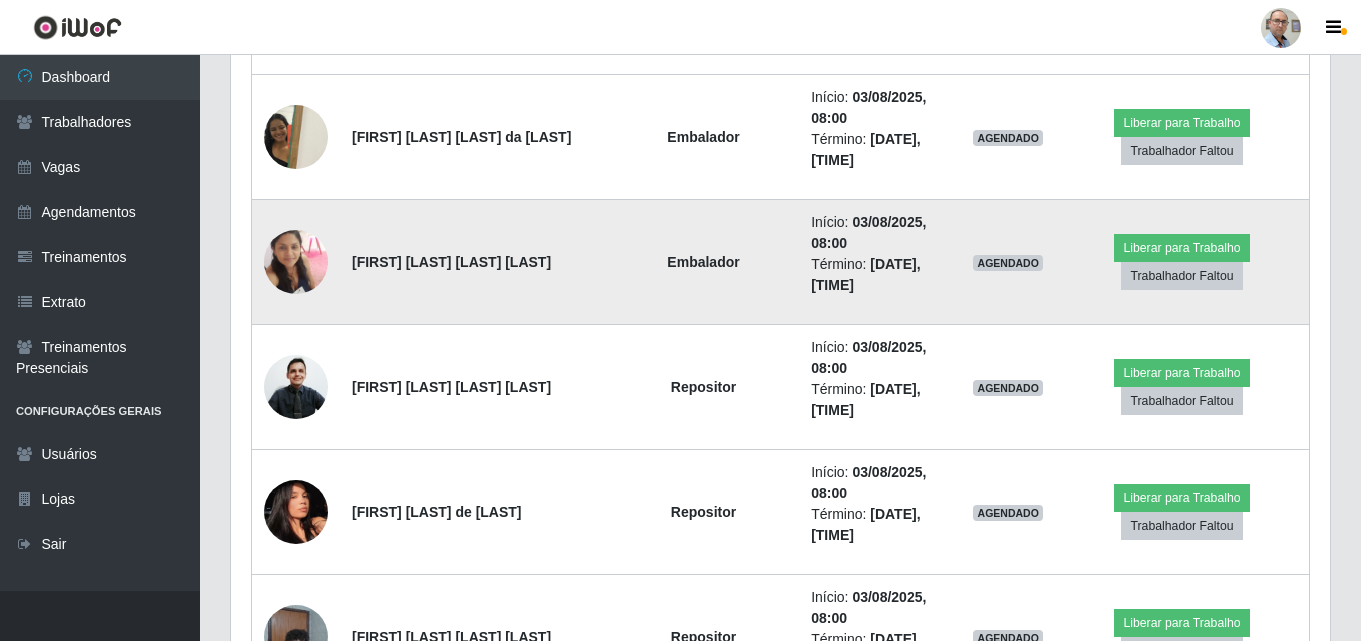click at bounding box center (296, 261) 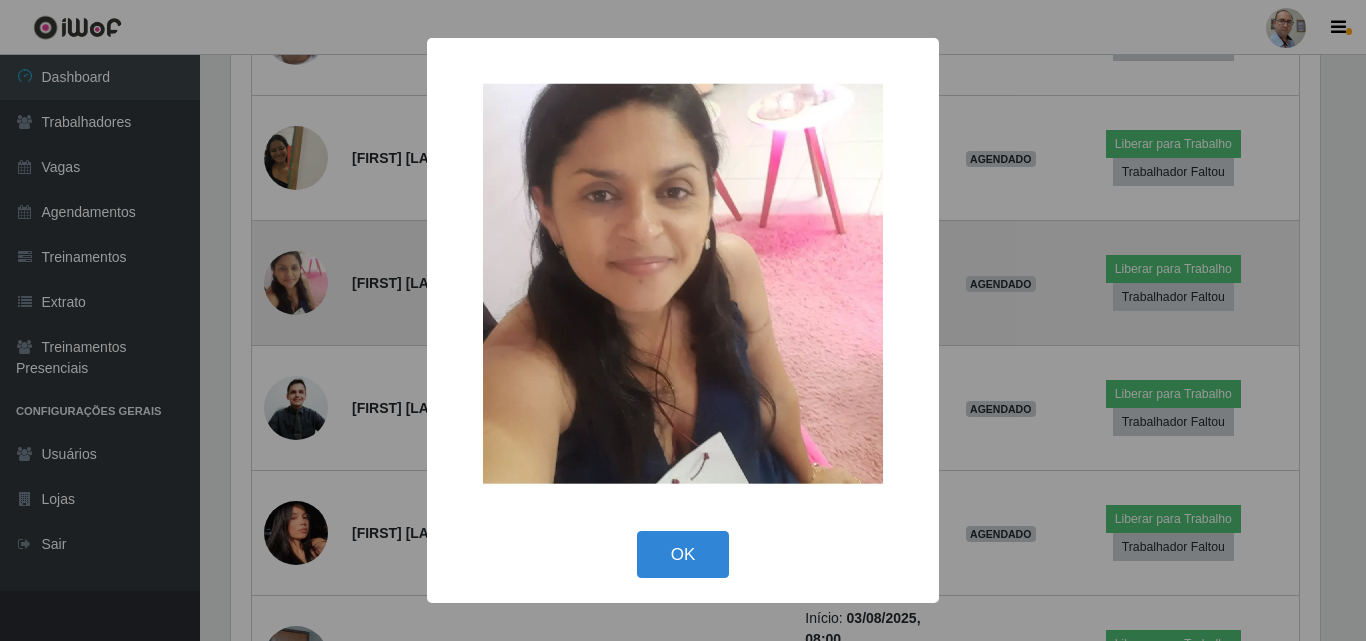 scroll, scrollTop: 999585, scrollLeft: 998911, axis: both 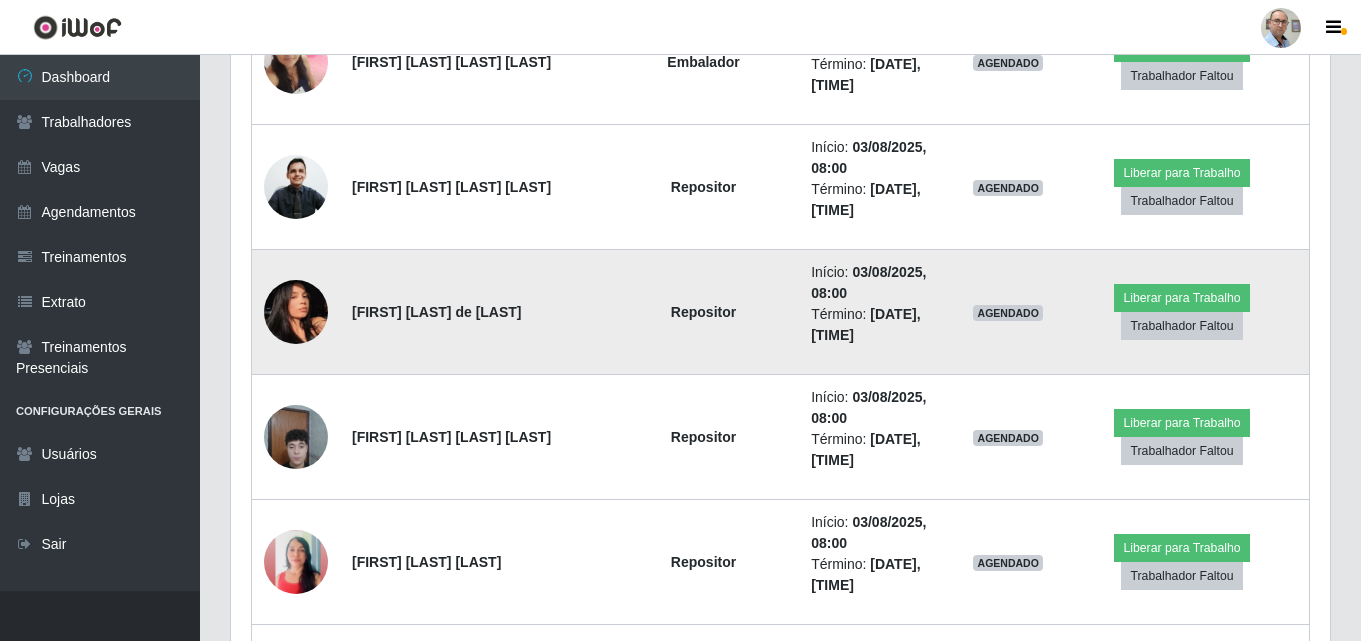 click at bounding box center (296, 312) 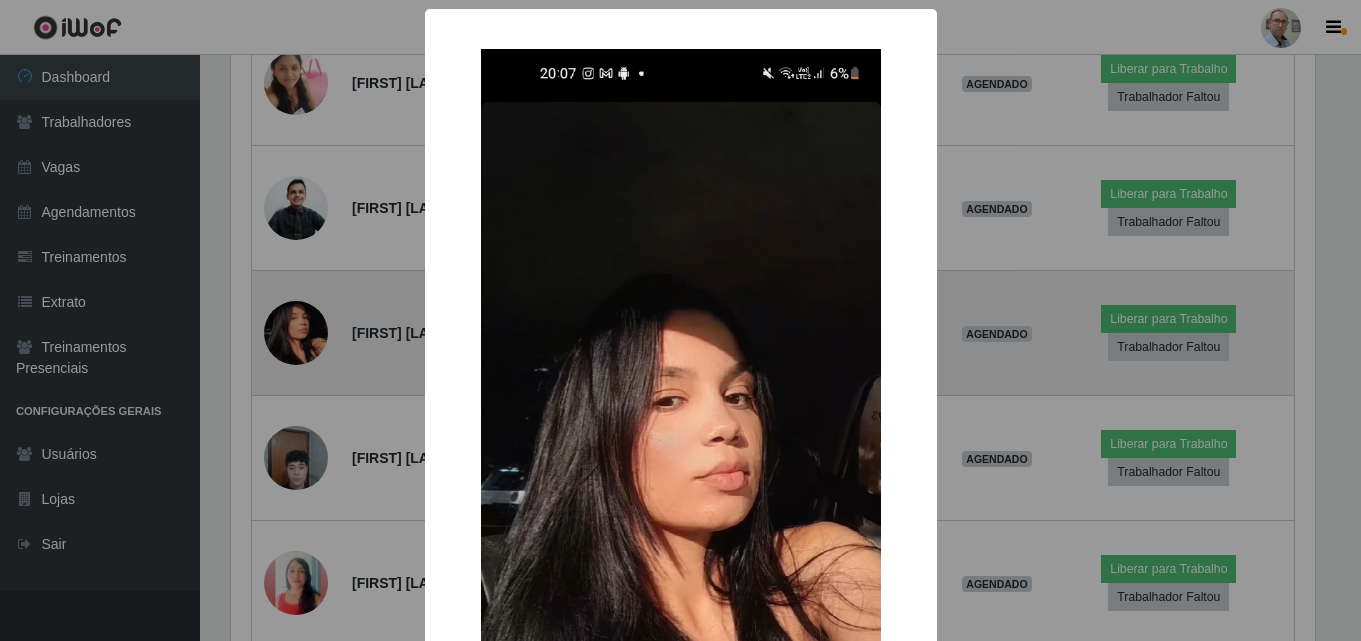 scroll 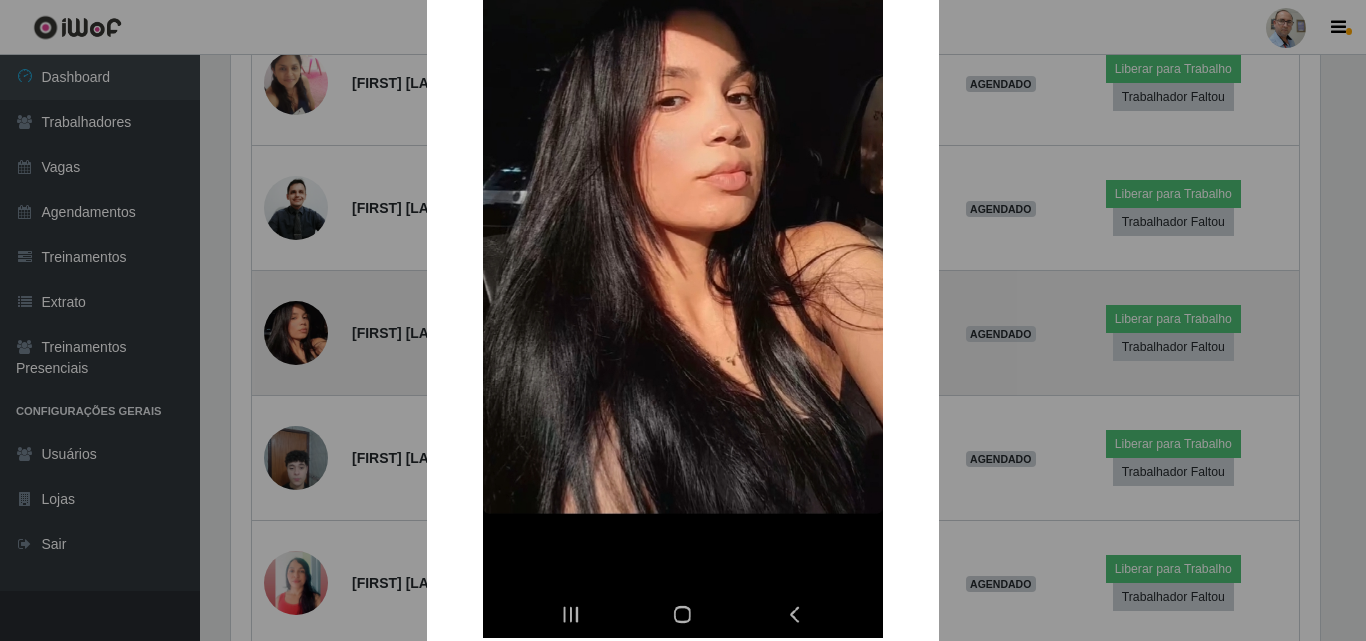 click on "× OK Cancel" at bounding box center (683, 320) 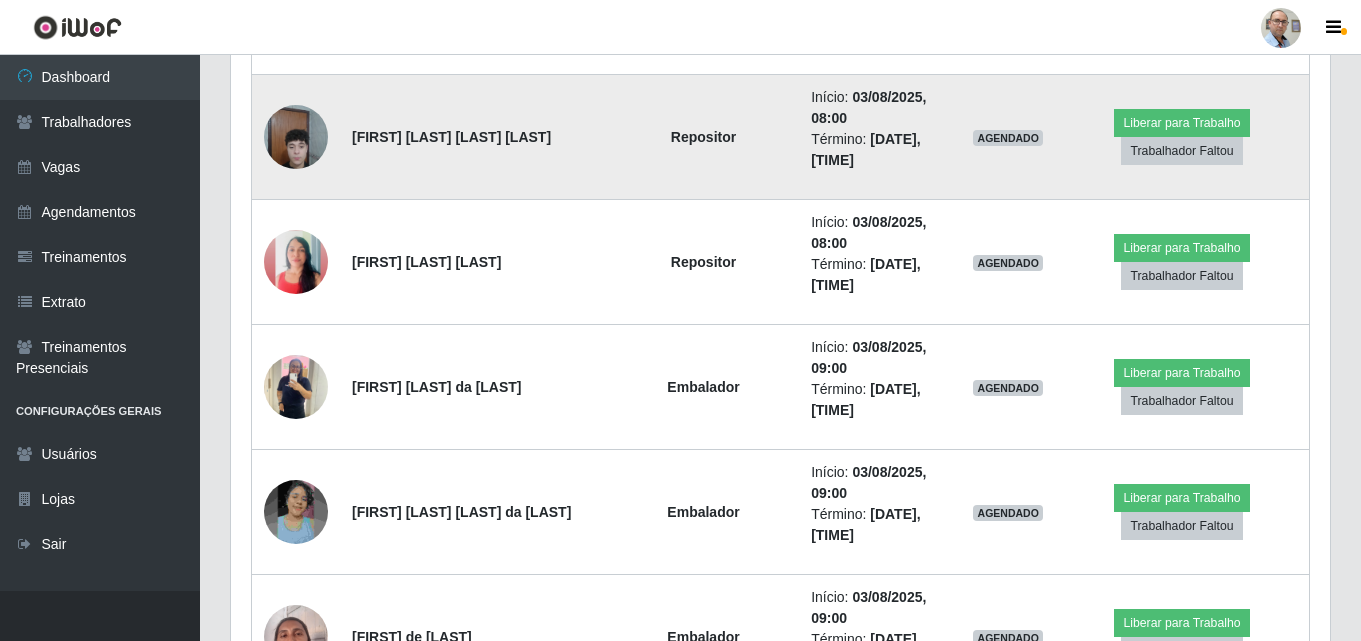 click at bounding box center (296, 136) 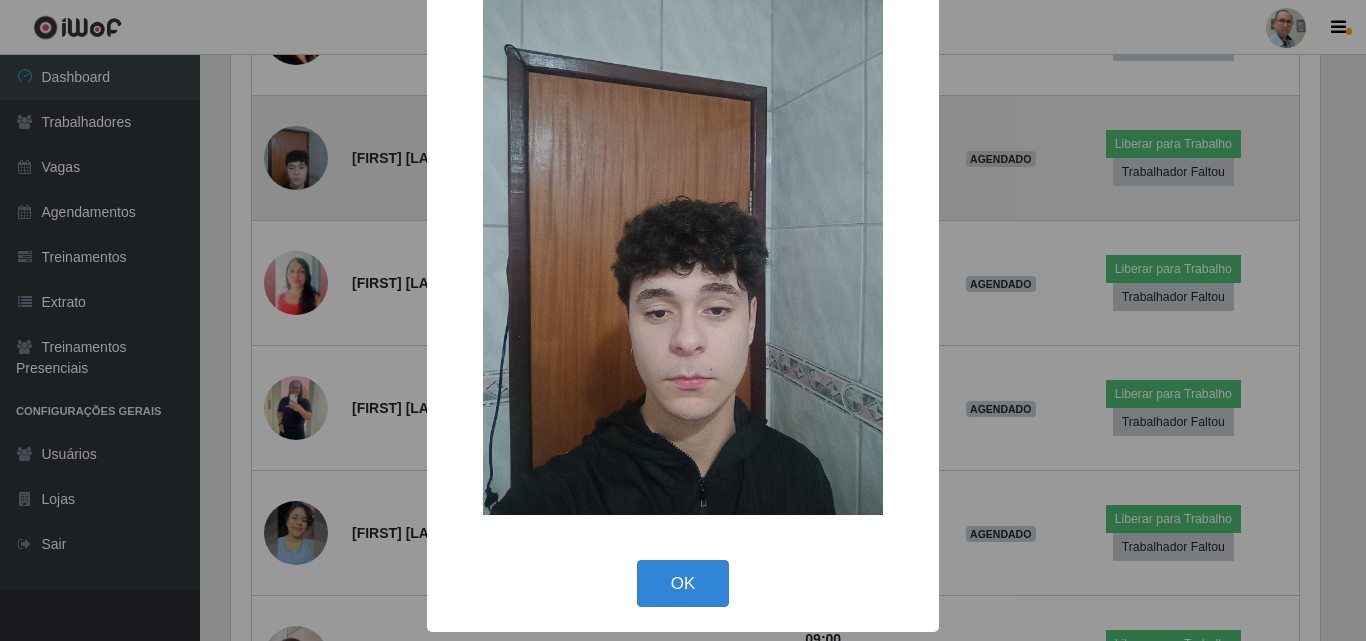 click on "× OK Cancel" at bounding box center [683, 320] 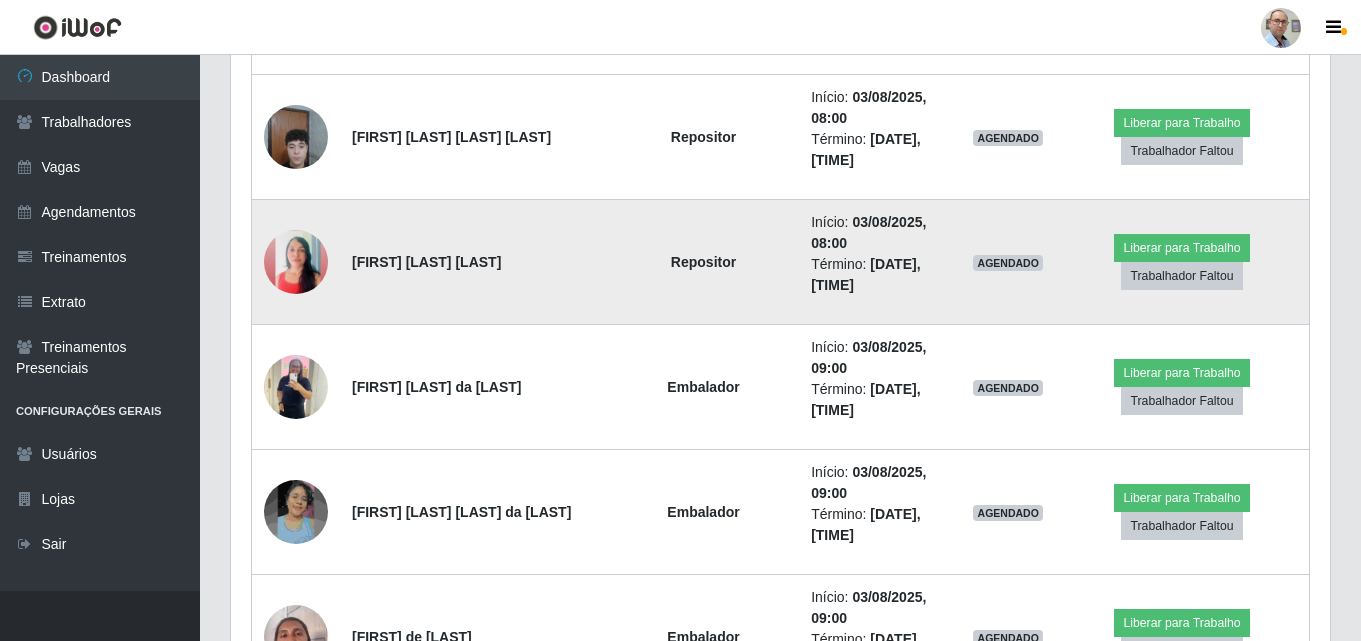 click at bounding box center [296, 262] 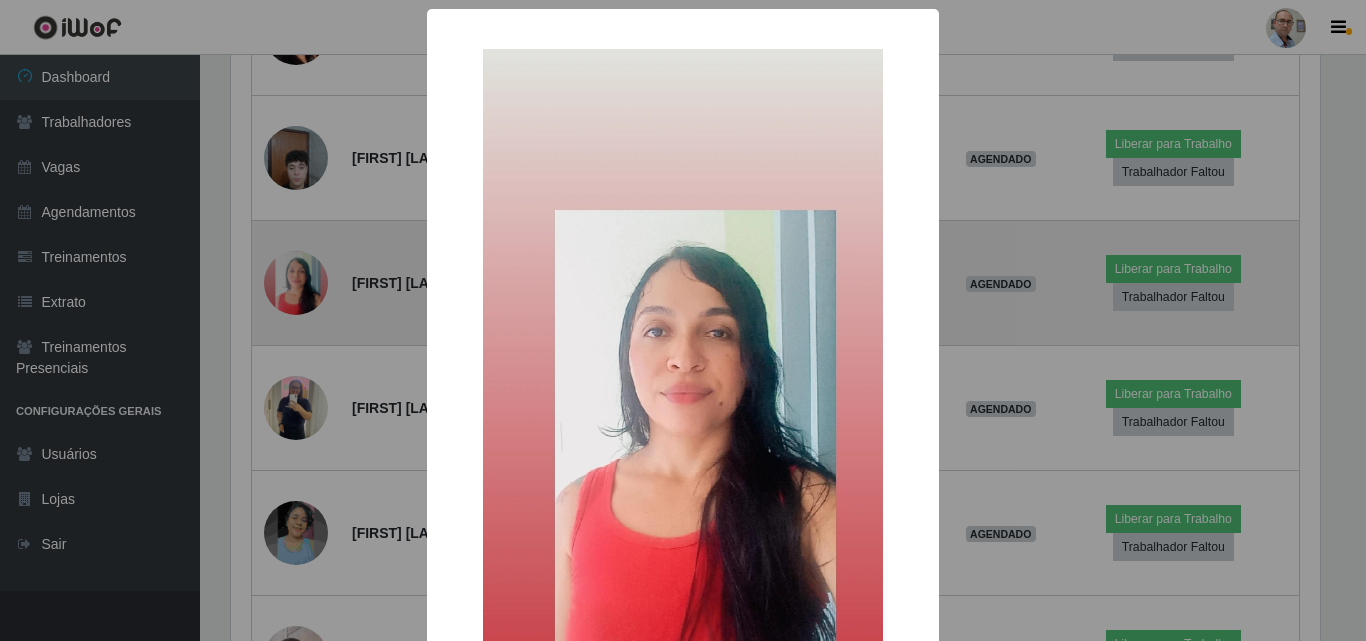 click on "× OK Cancel" at bounding box center (683, 320) 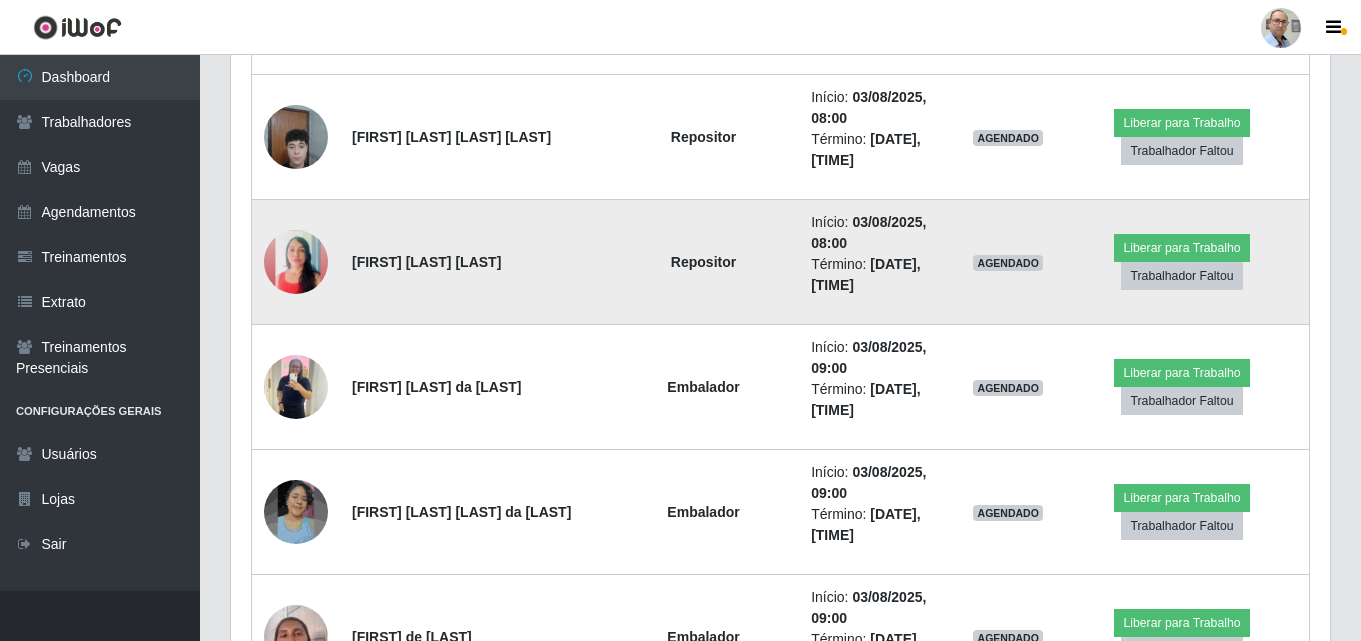 click at bounding box center (296, 262) 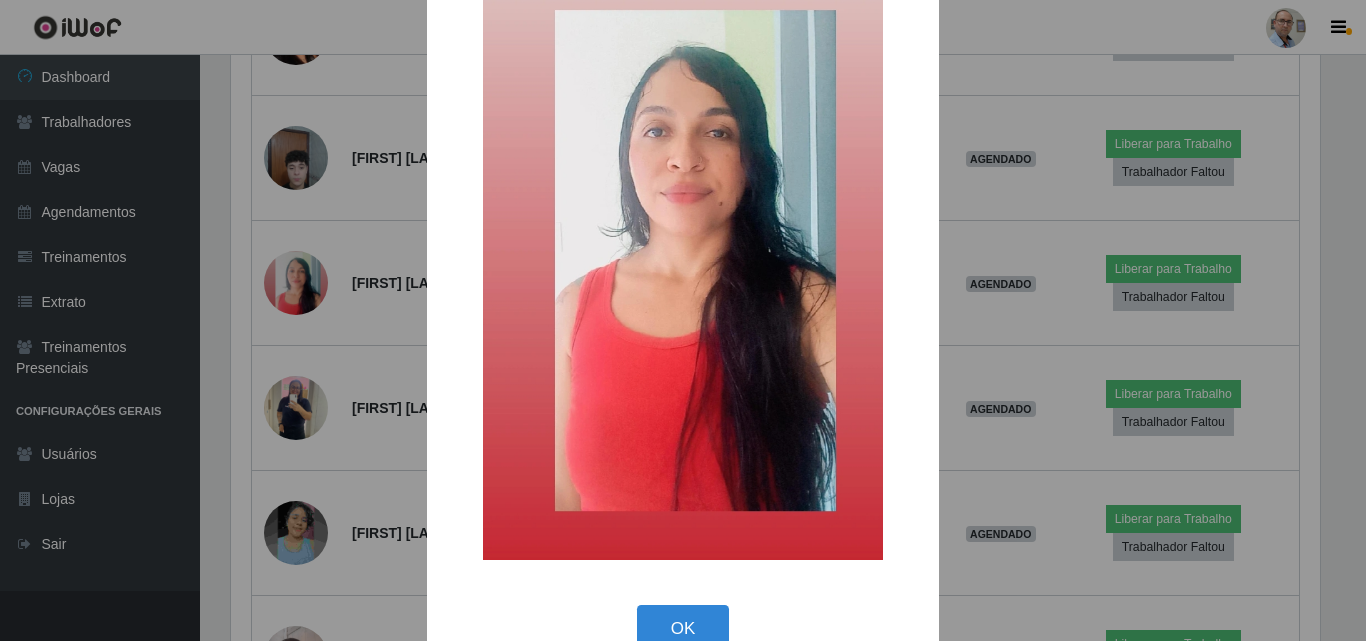 click on "× OK Cancel" at bounding box center [683, 320] 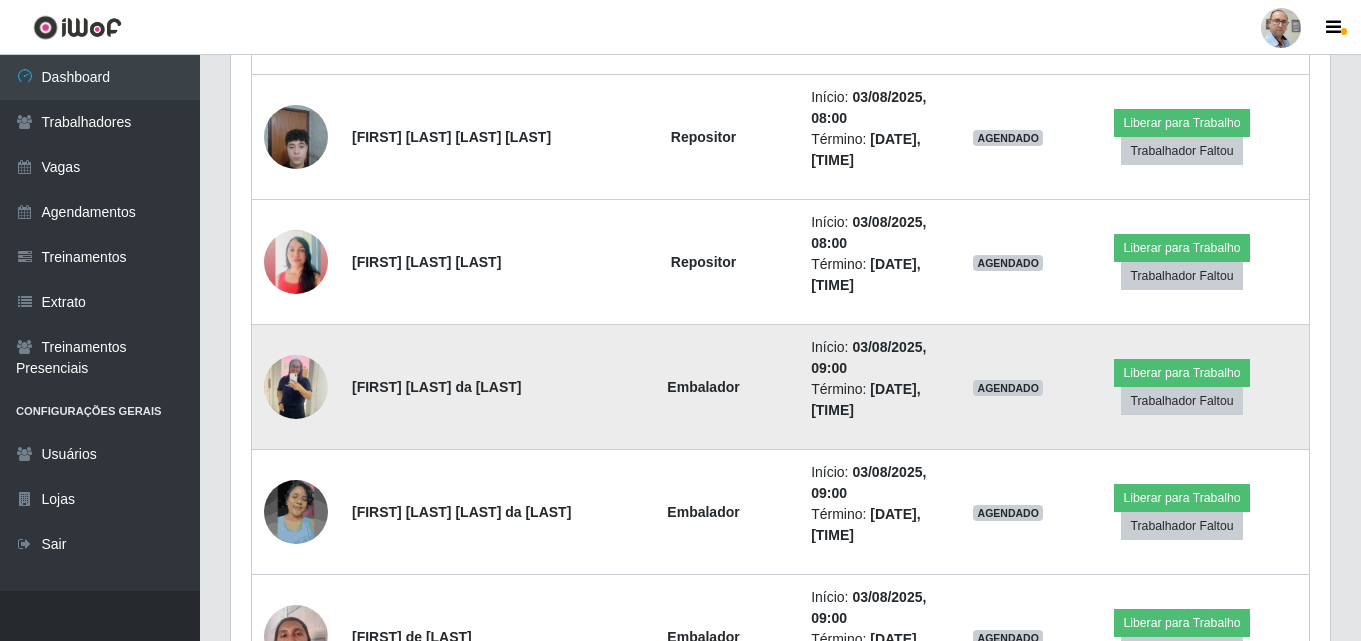 click at bounding box center [296, 386] 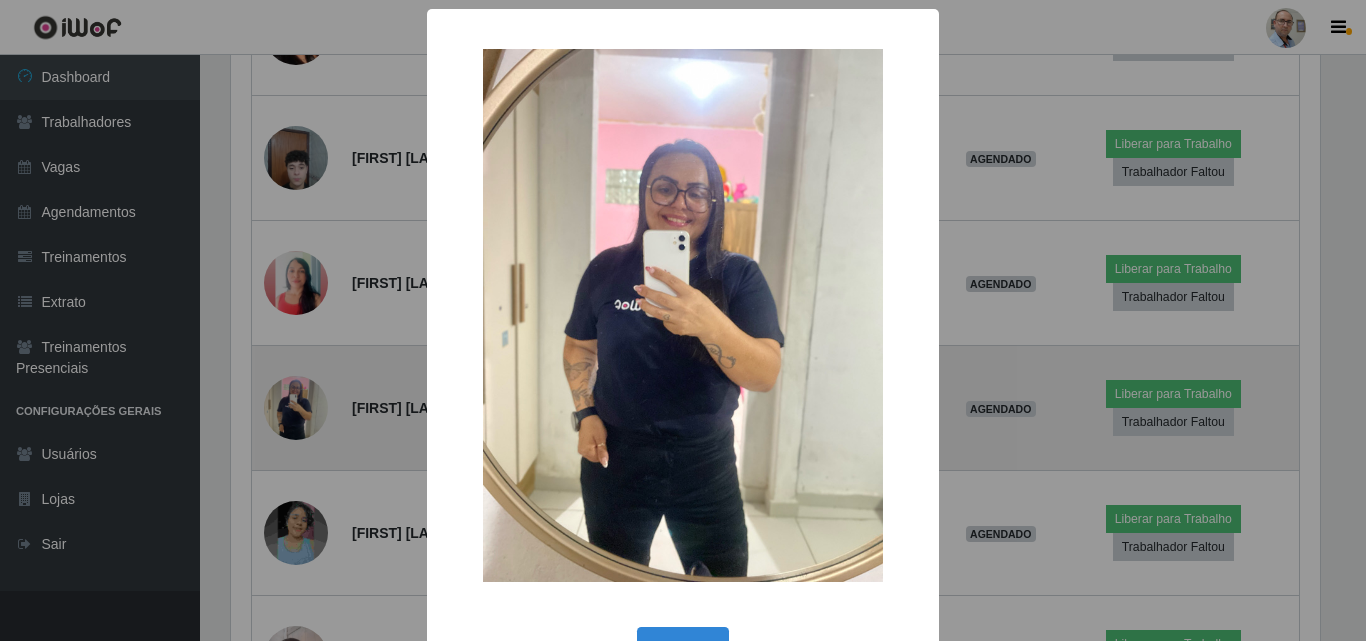 click on "× OK Cancel" at bounding box center [683, 320] 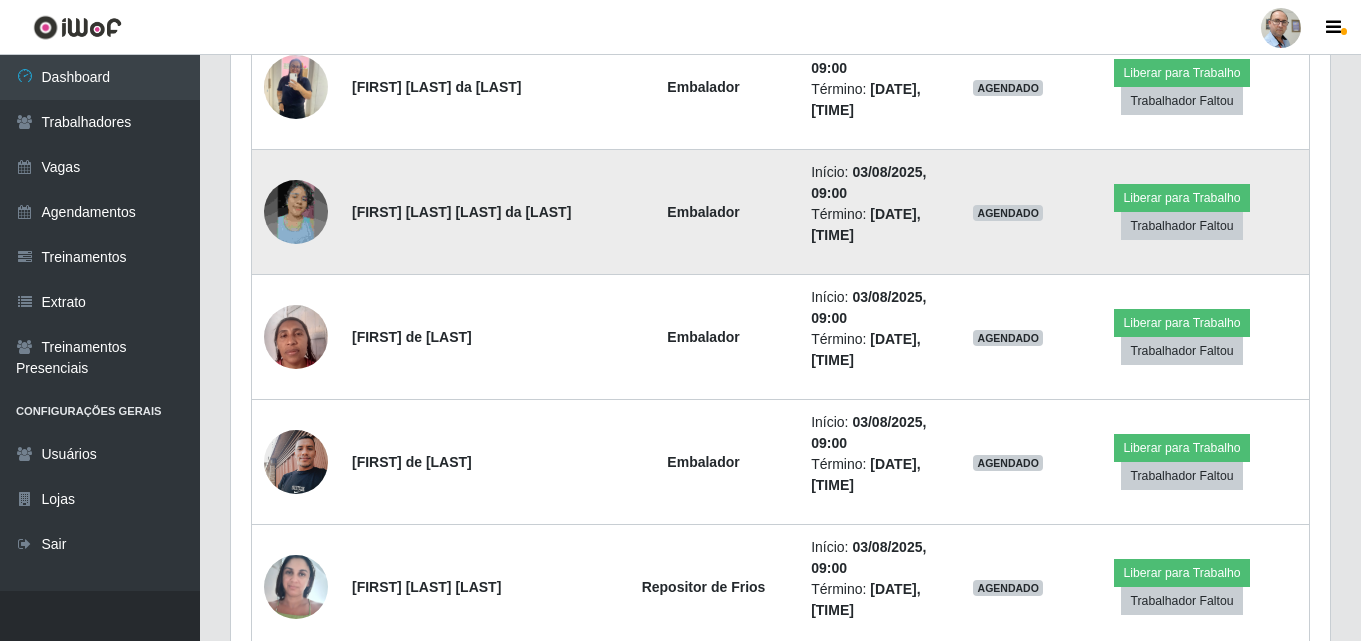 click at bounding box center (296, 212) 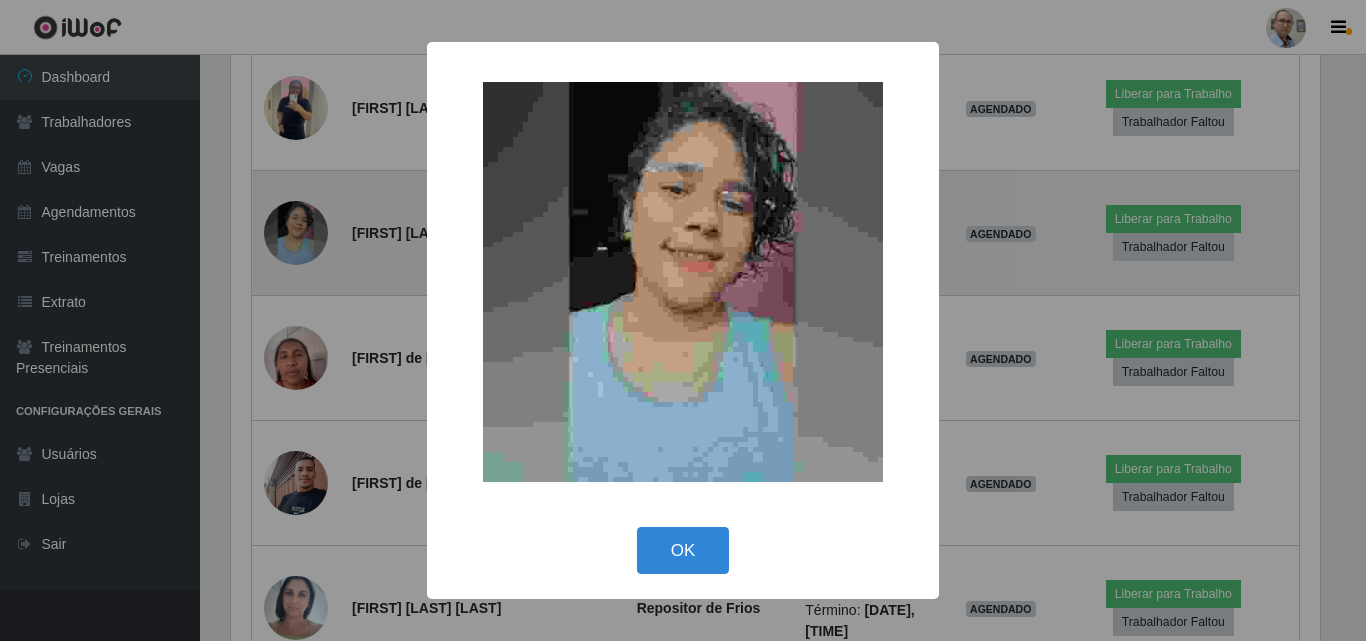 click on "× OK Cancel" at bounding box center (683, 320) 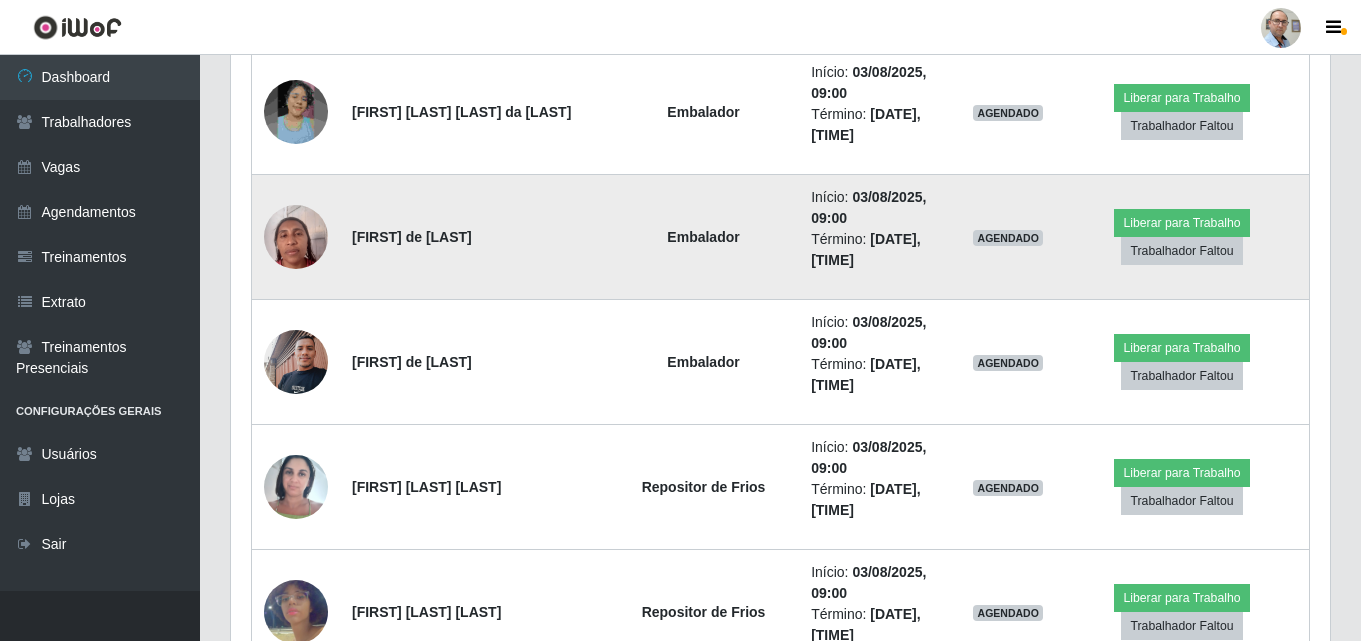 click at bounding box center (296, 236) 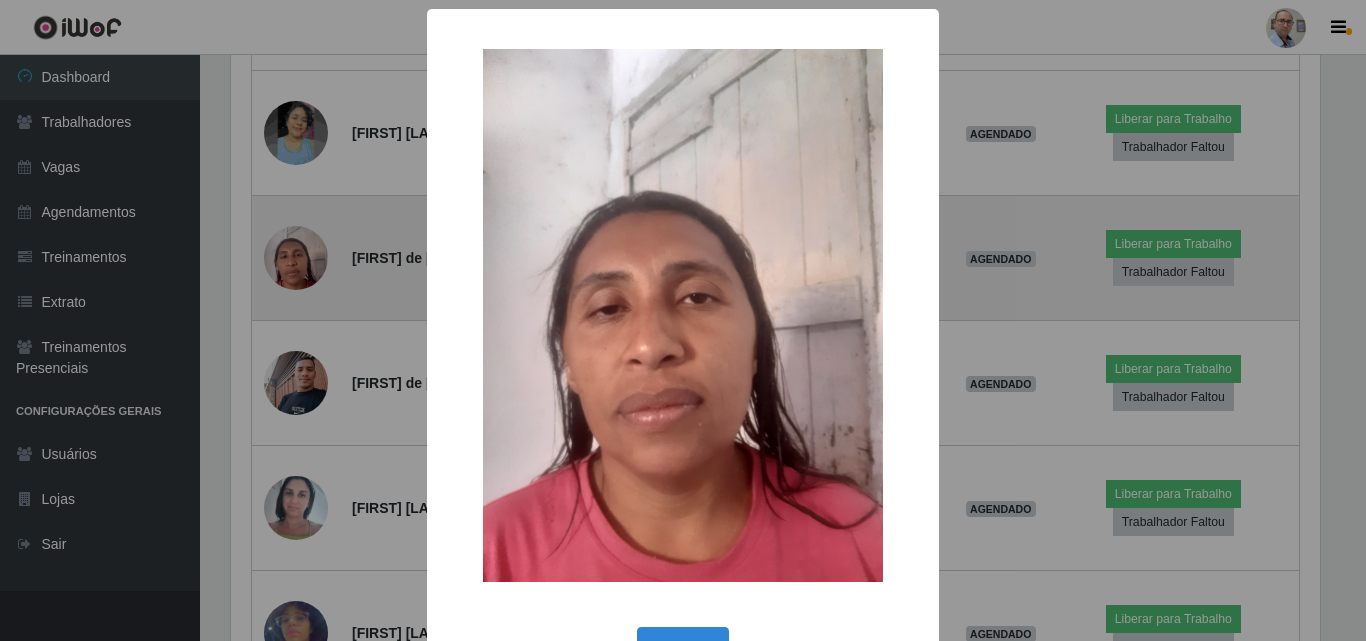 click on "× OK Cancel" at bounding box center [683, 320] 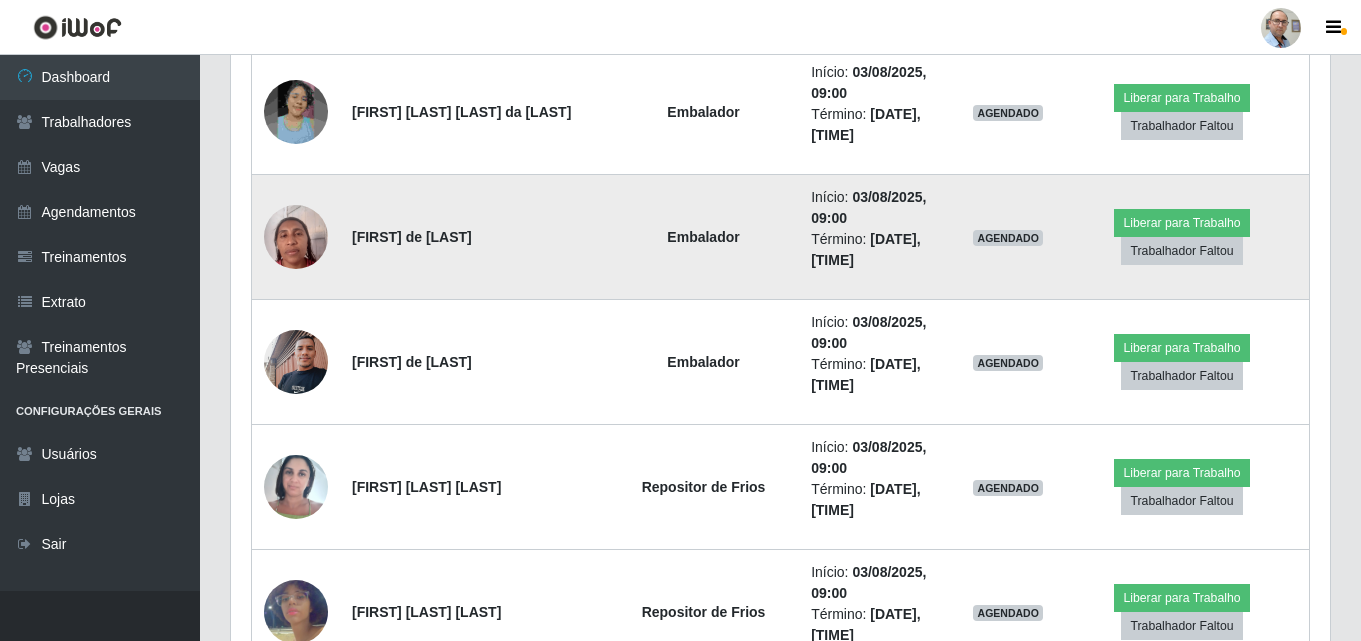 click at bounding box center (296, 236) 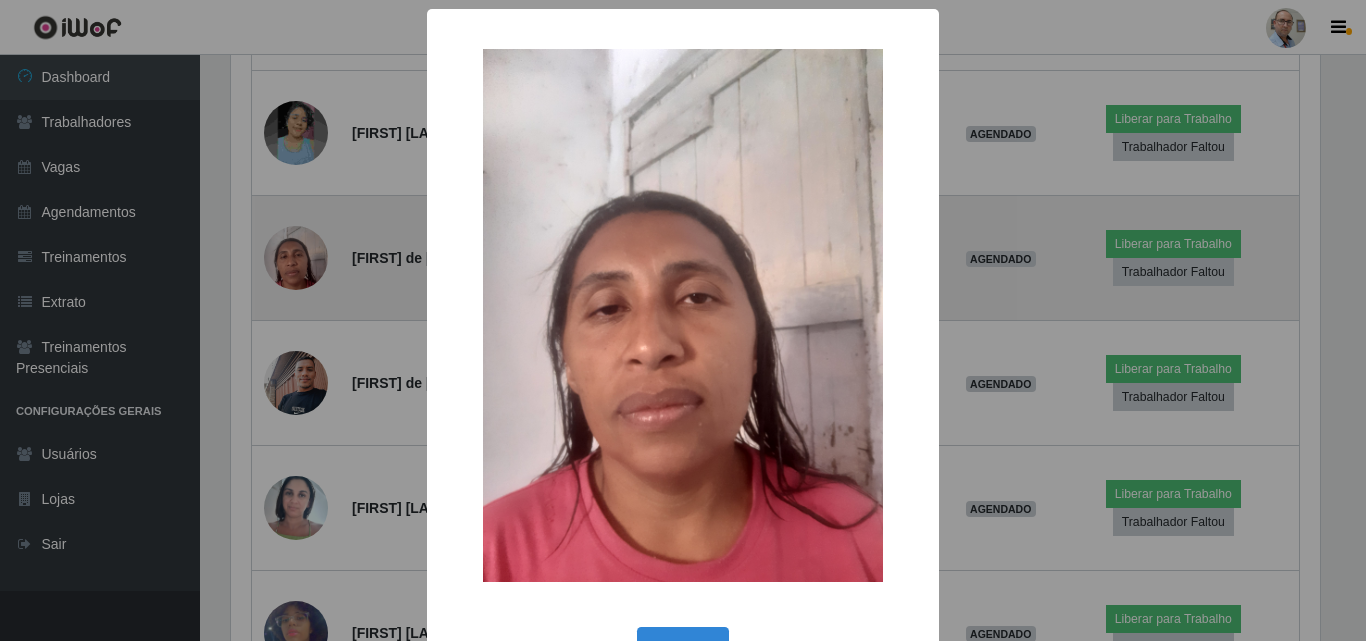 click on "× OK Cancel" at bounding box center [683, 320] 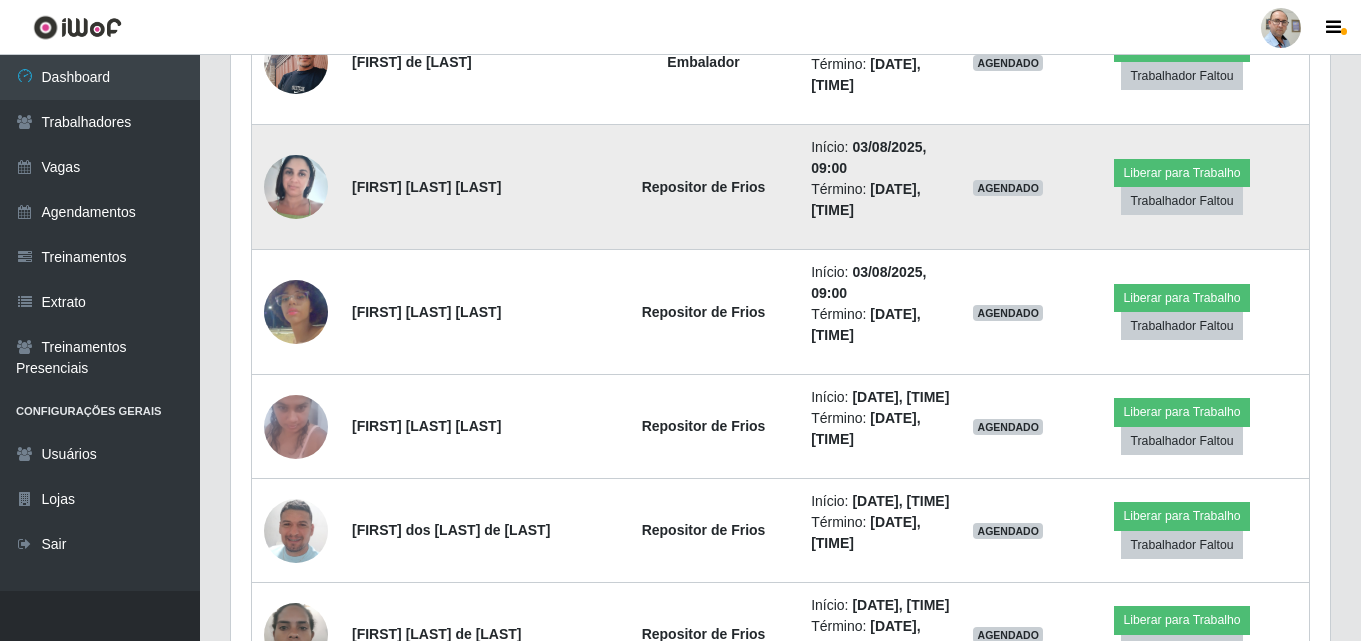 click at bounding box center [296, 186] 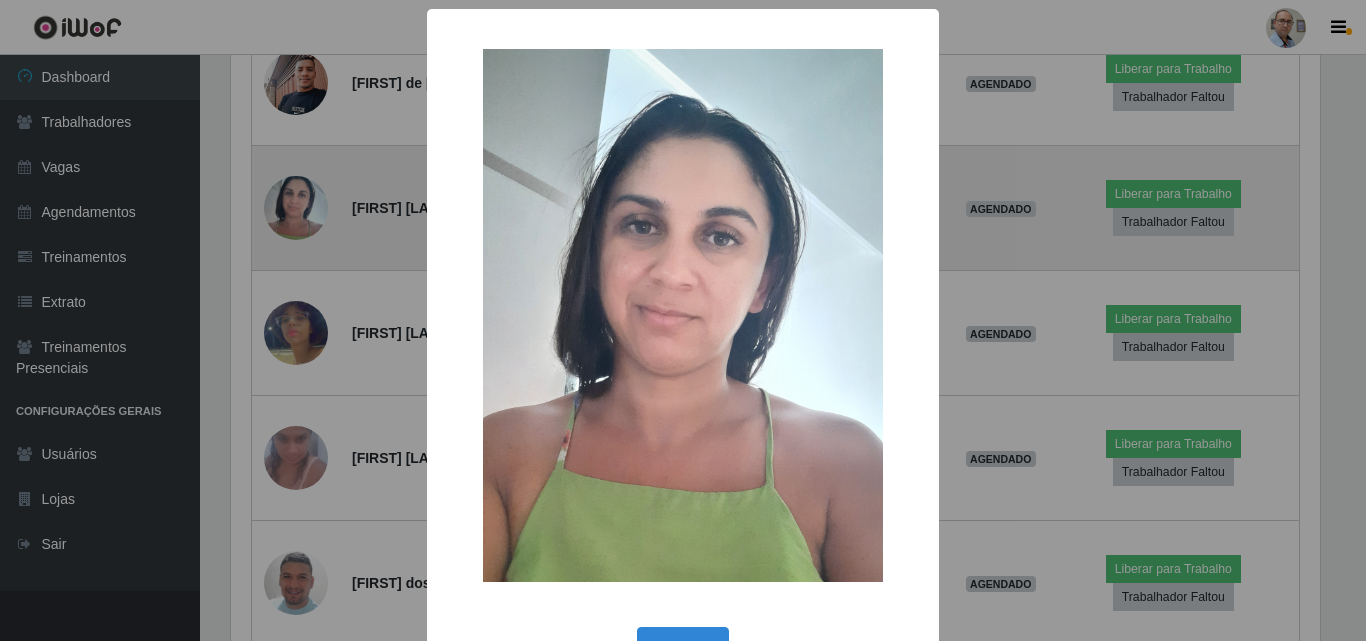 click on "× OK Cancel" at bounding box center (683, 320) 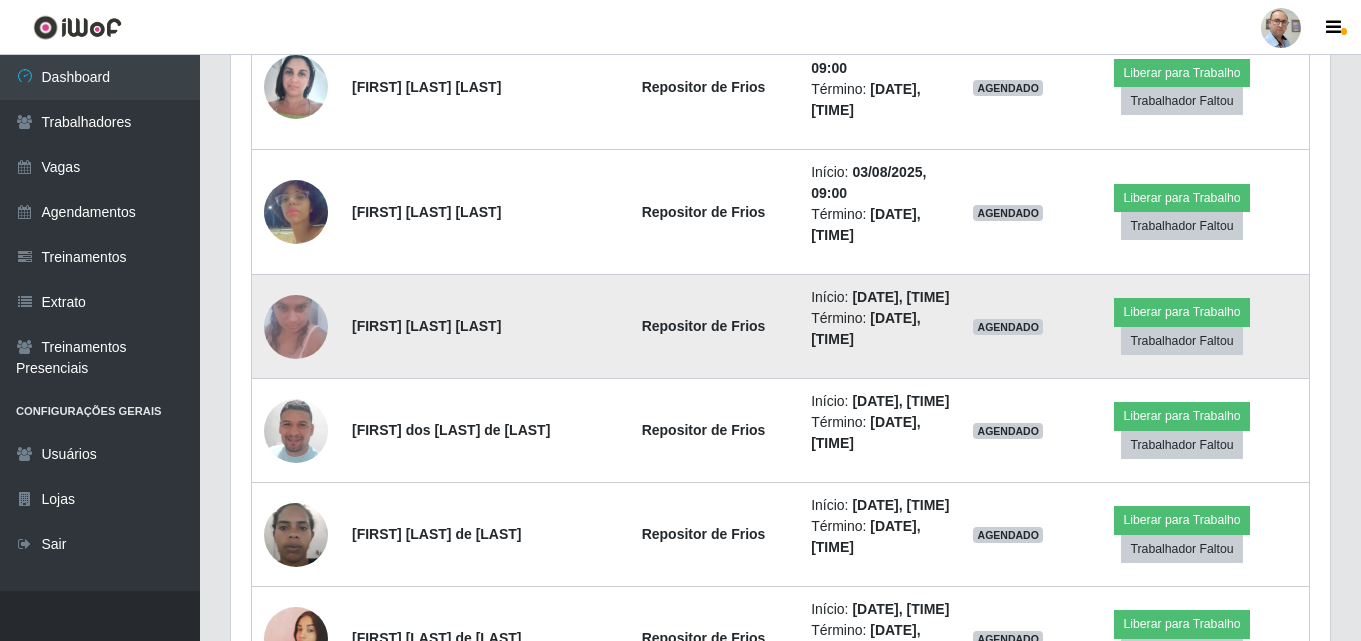click at bounding box center (296, 326) 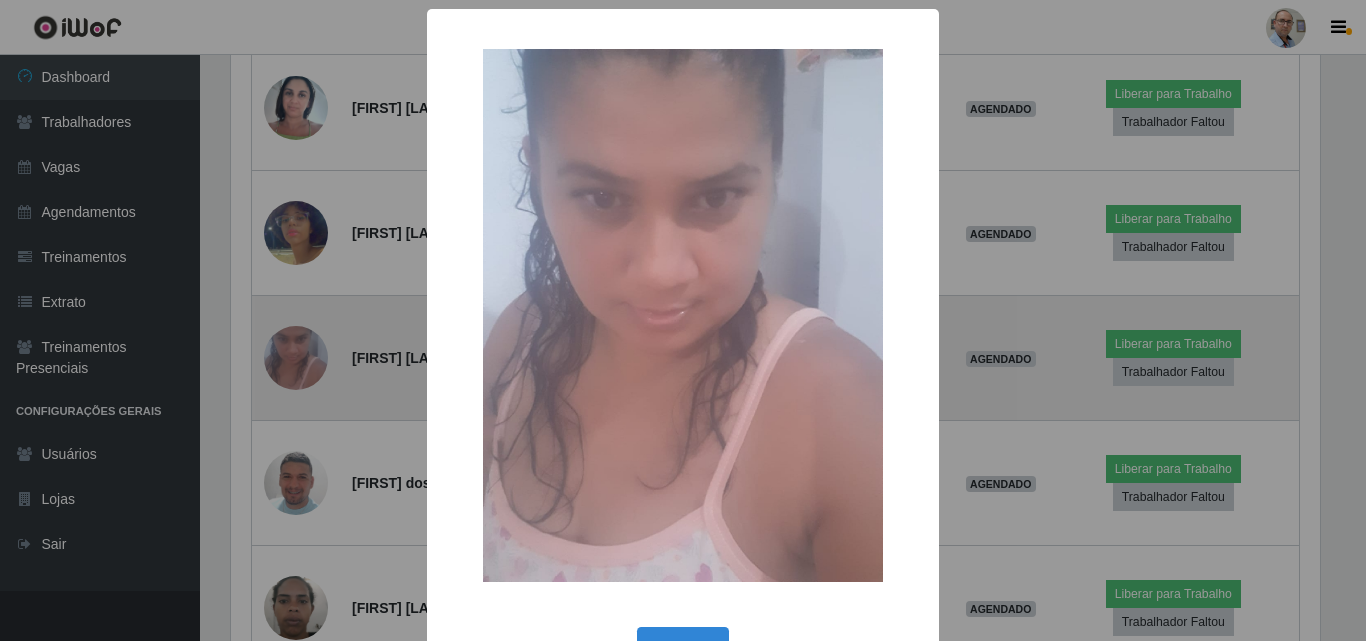 click on "× OK Cancel" at bounding box center [683, 320] 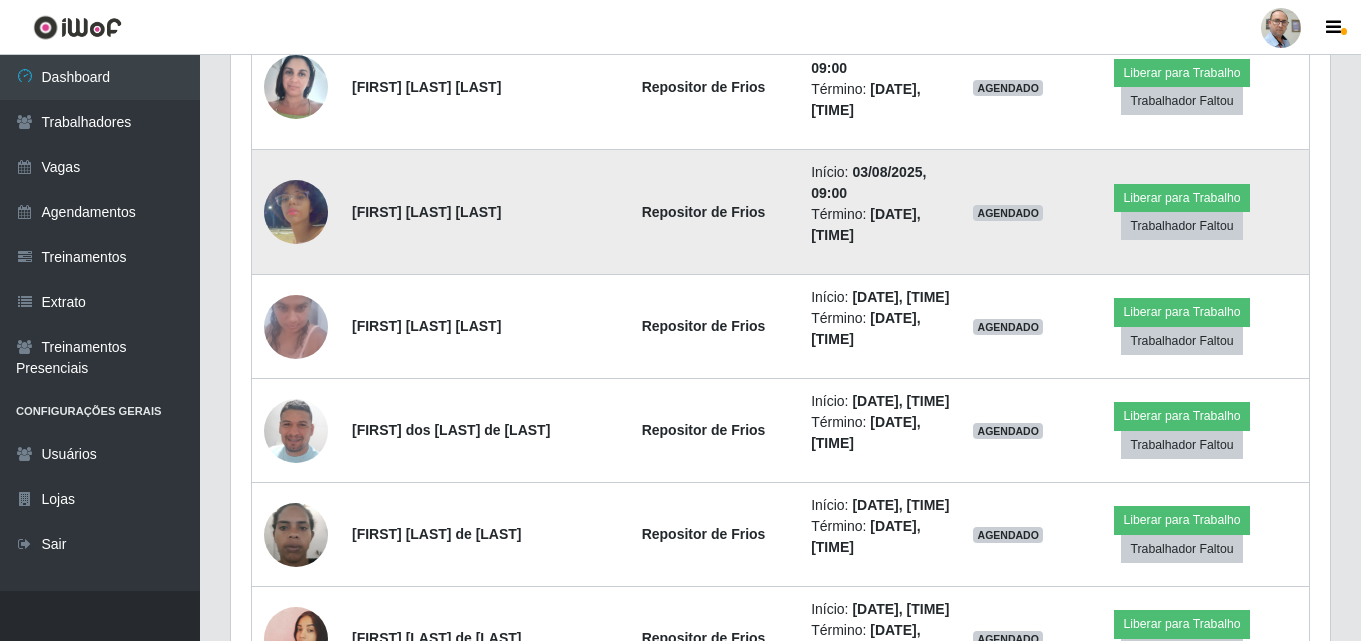 click at bounding box center [296, 212] 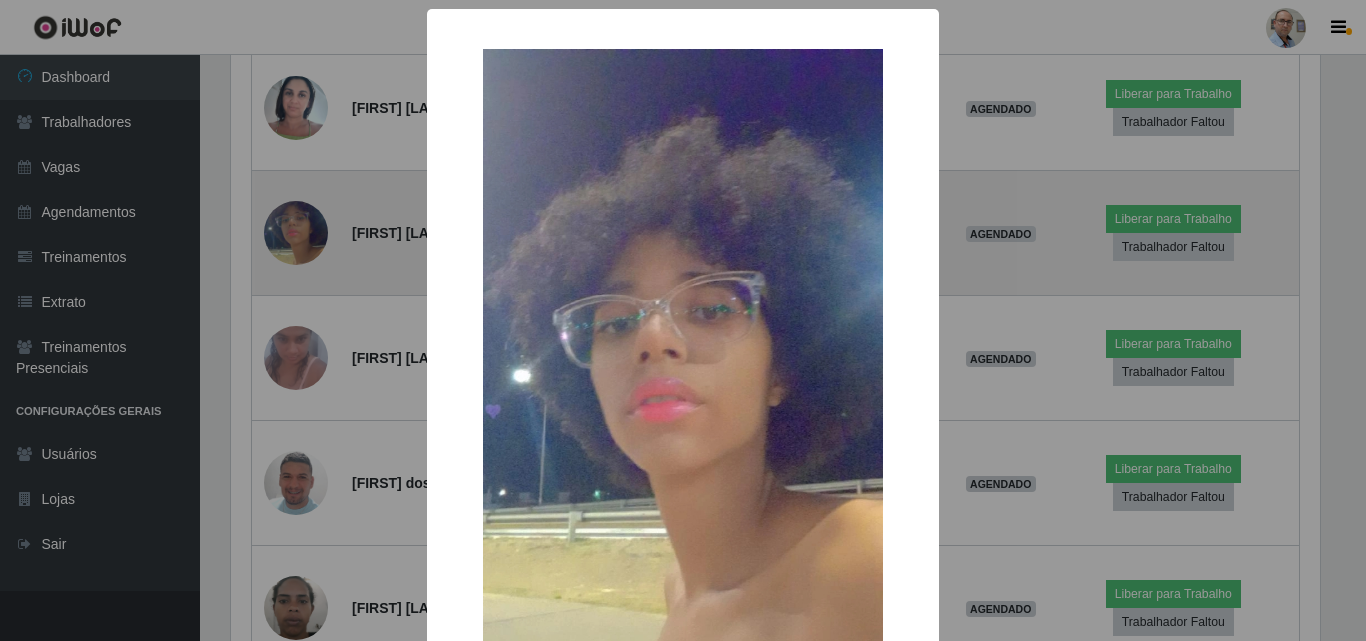 click on "× OK Cancel" at bounding box center [683, 320] 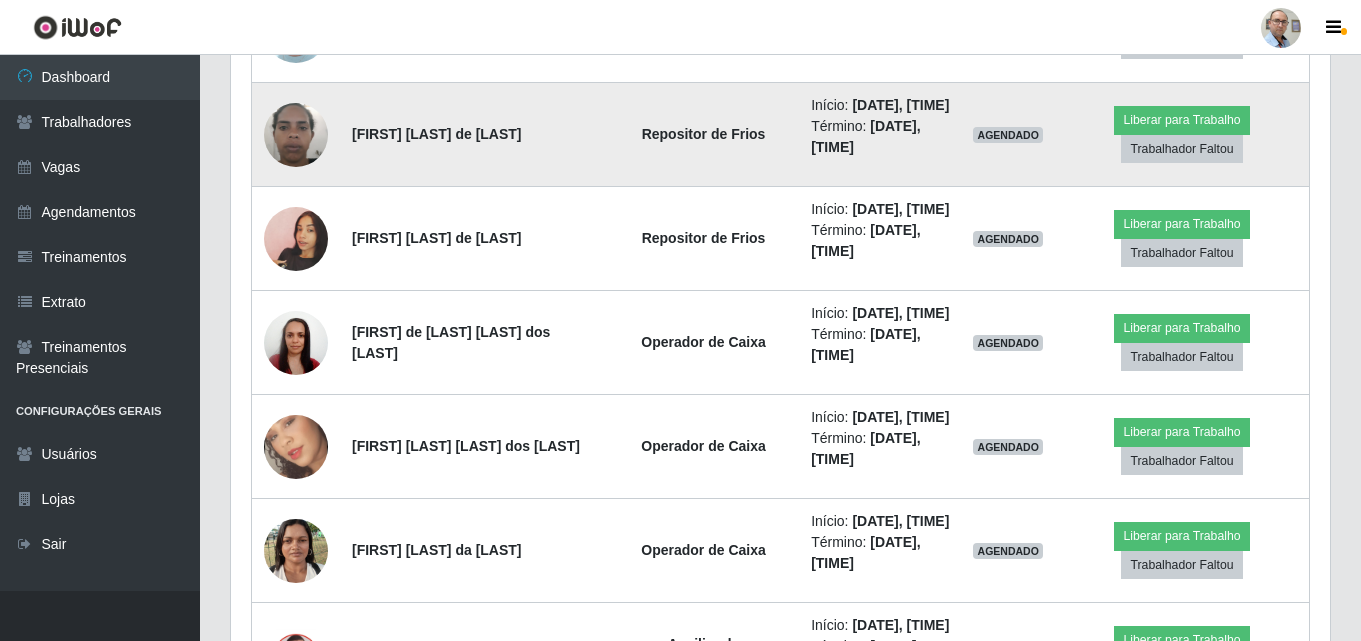 click at bounding box center (296, 134) 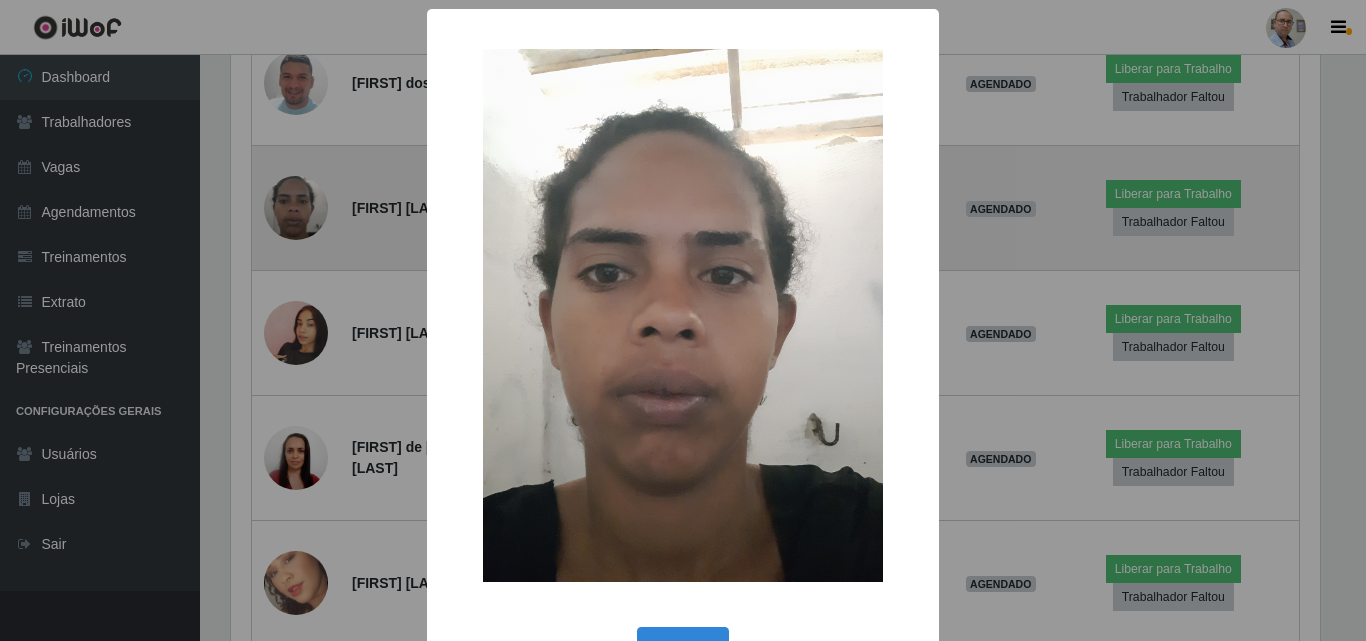 click on "× OK Cancel" at bounding box center (683, 320) 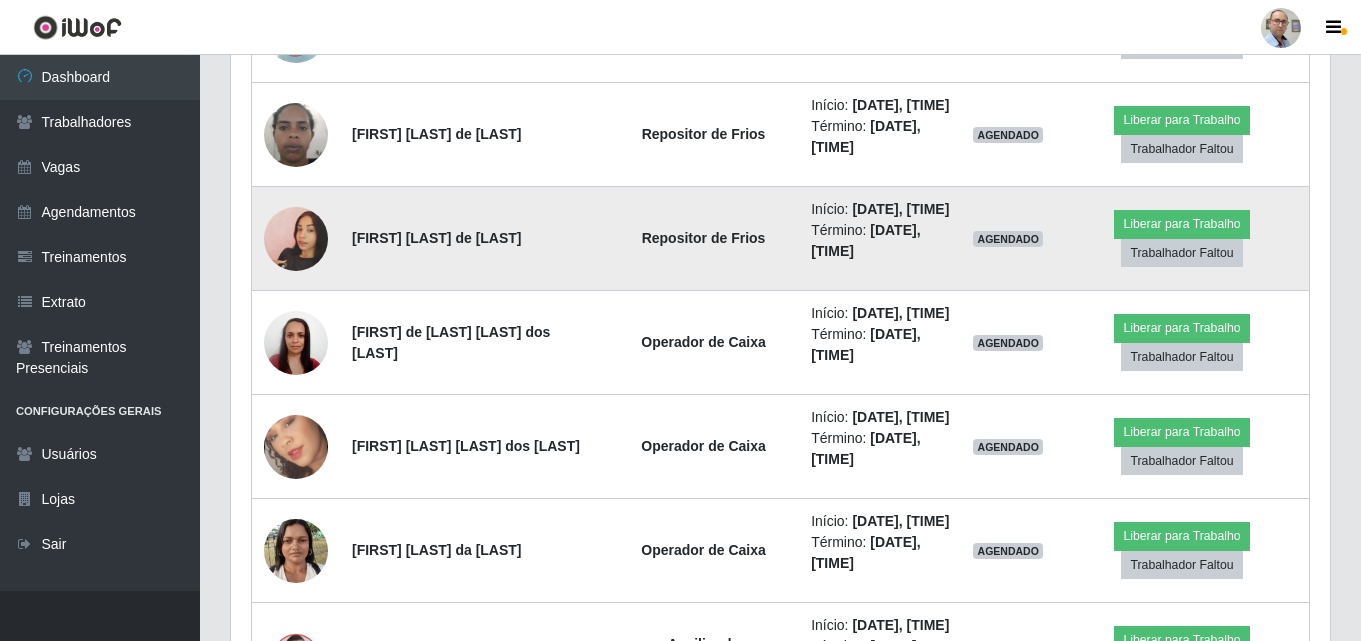 click at bounding box center (296, 239) 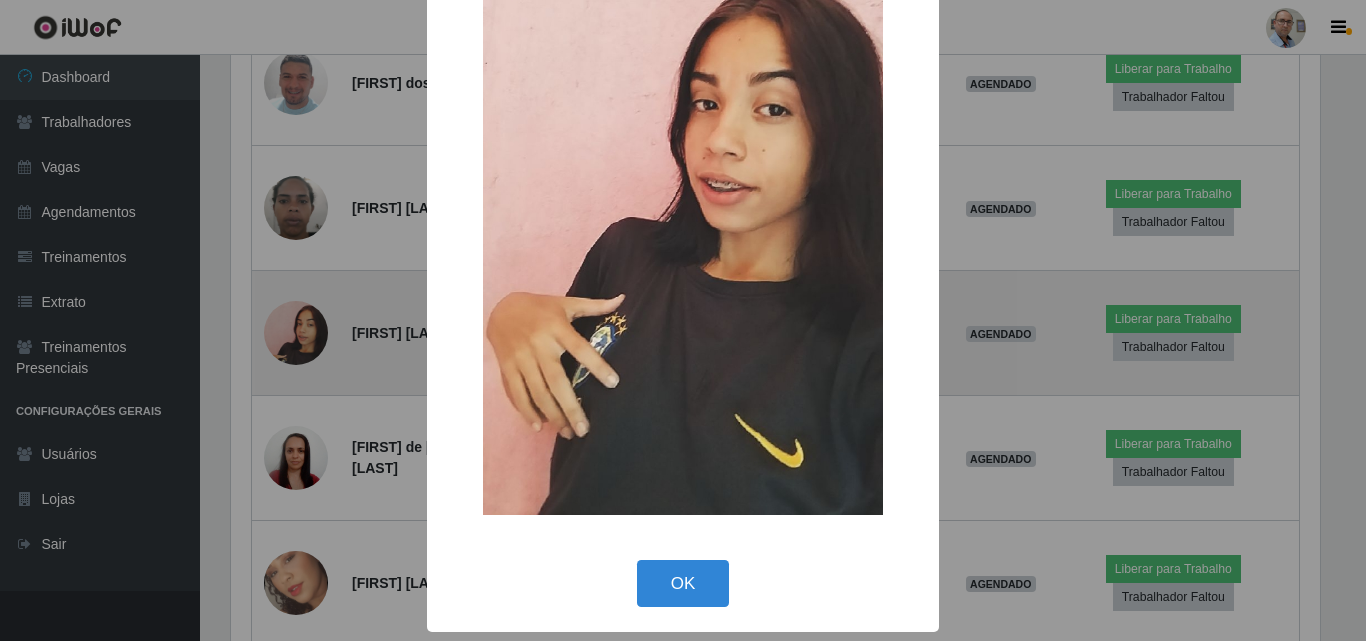 click on "× OK Cancel" at bounding box center [683, 320] 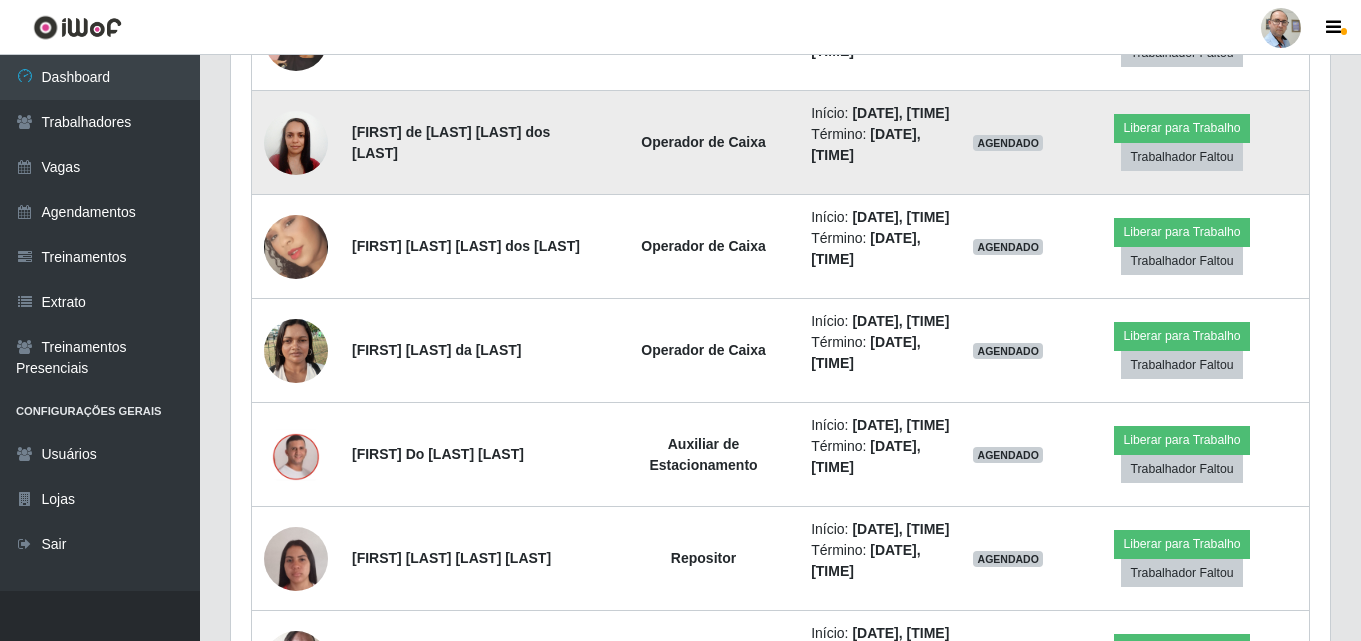 click at bounding box center [296, 142] 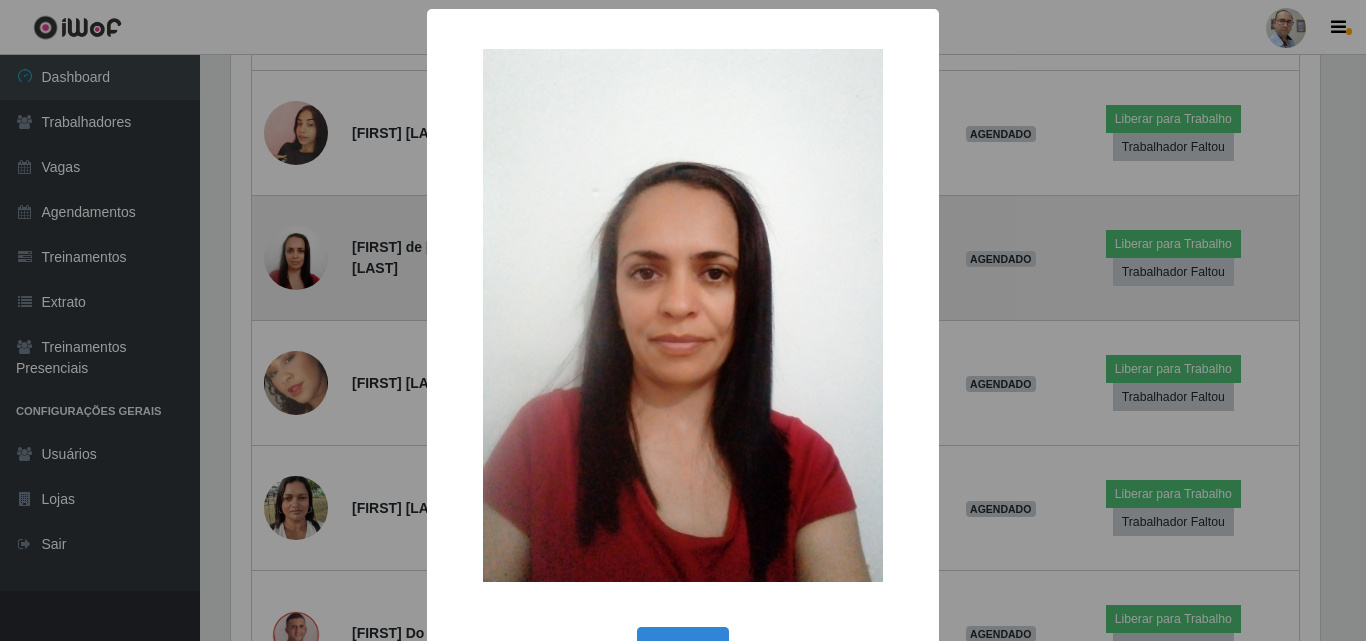 click on "× OK Cancel" at bounding box center [683, 320] 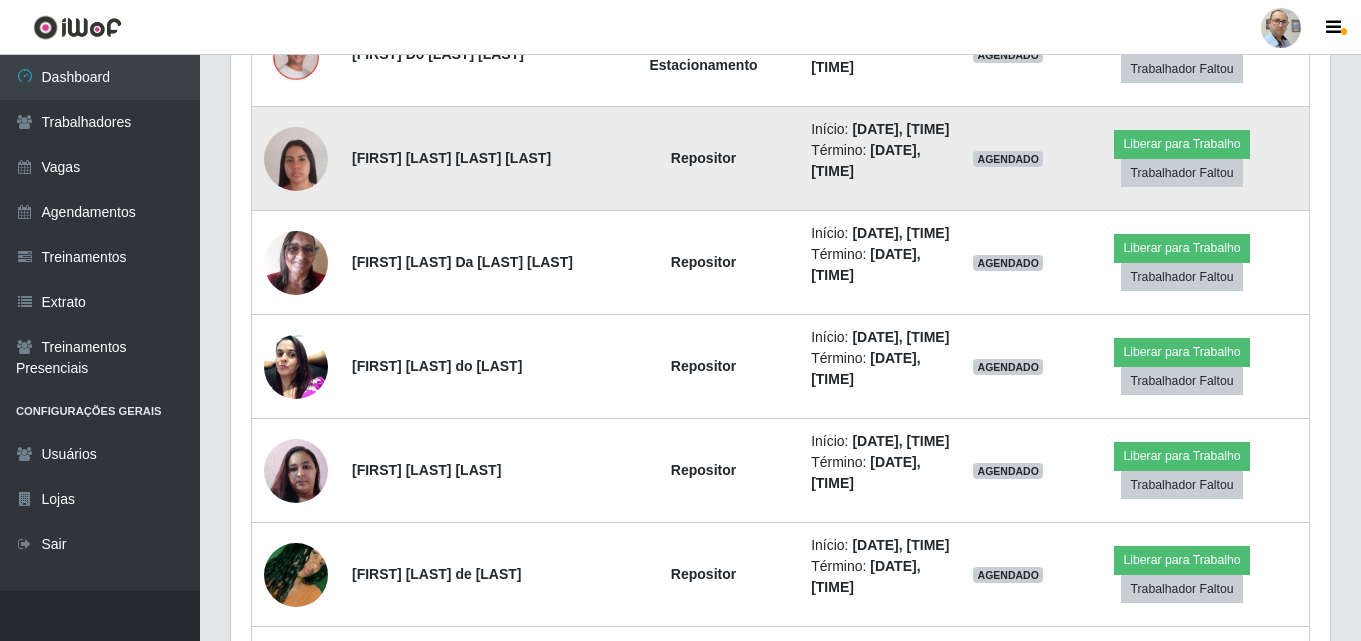 click at bounding box center (296, 159) 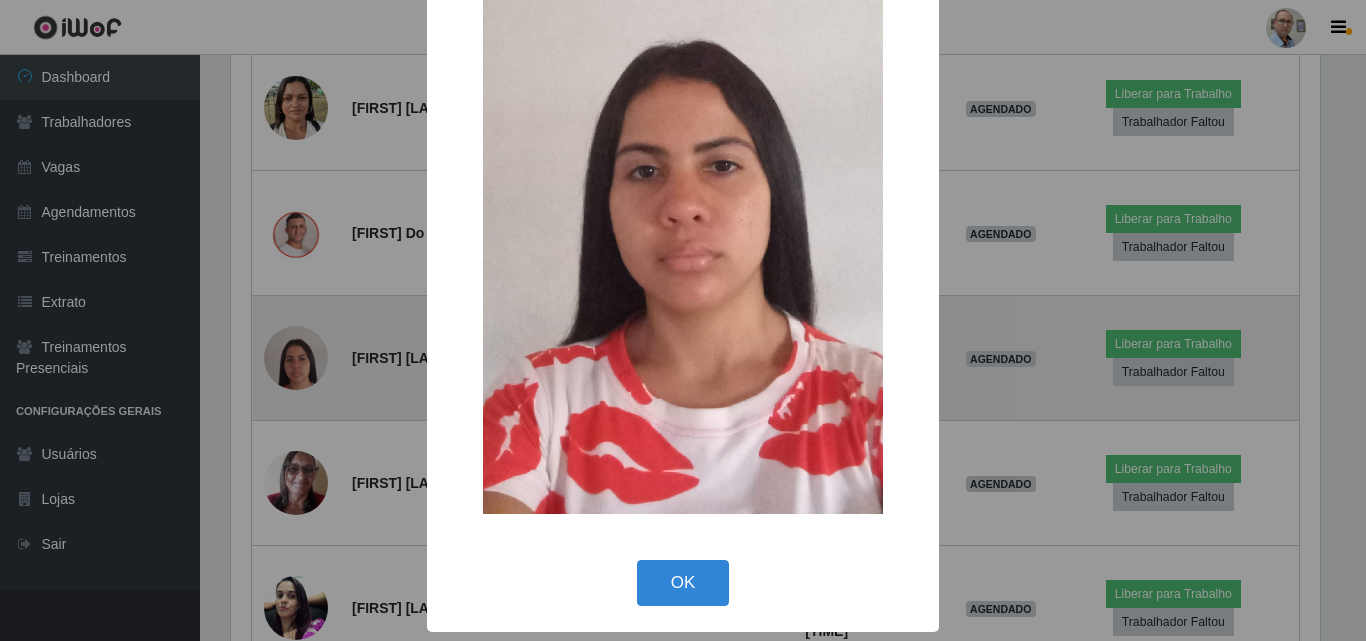 click on "× OK Cancel" at bounding box center [683, 320] 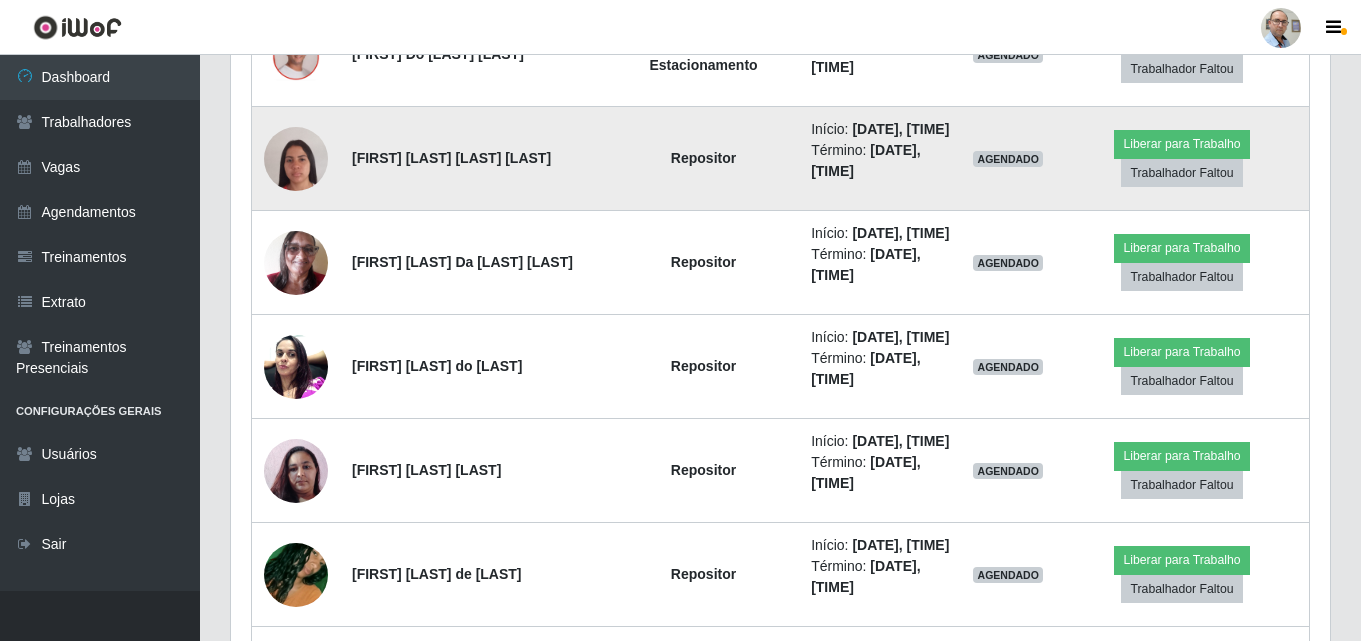 click at bounding box center (296, 159) 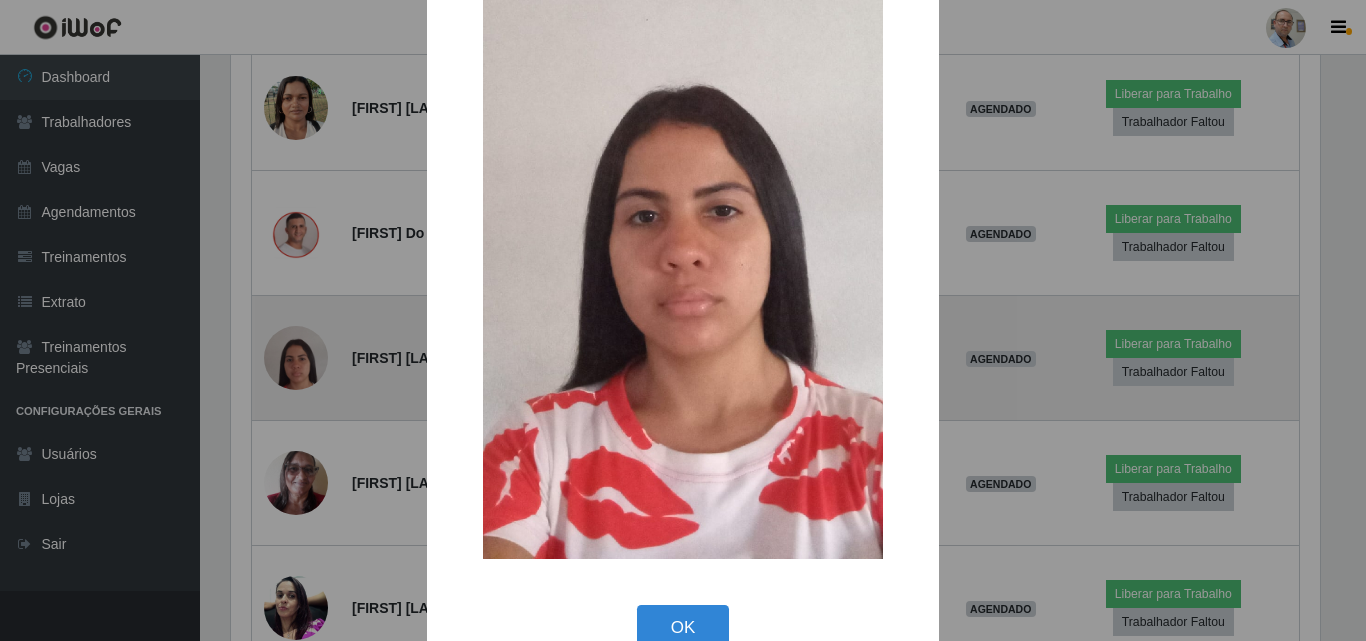 click on "× OK Cancel" at bounding box center [683, 320] 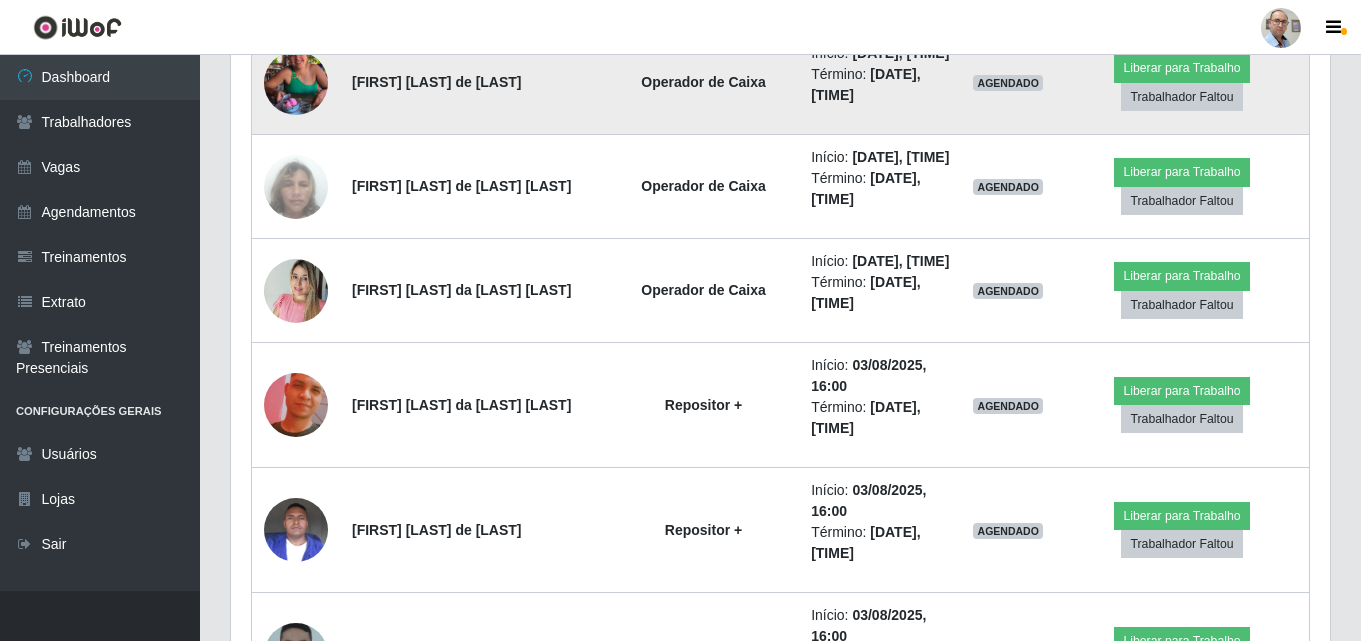 click at bounding box center (296, 83) 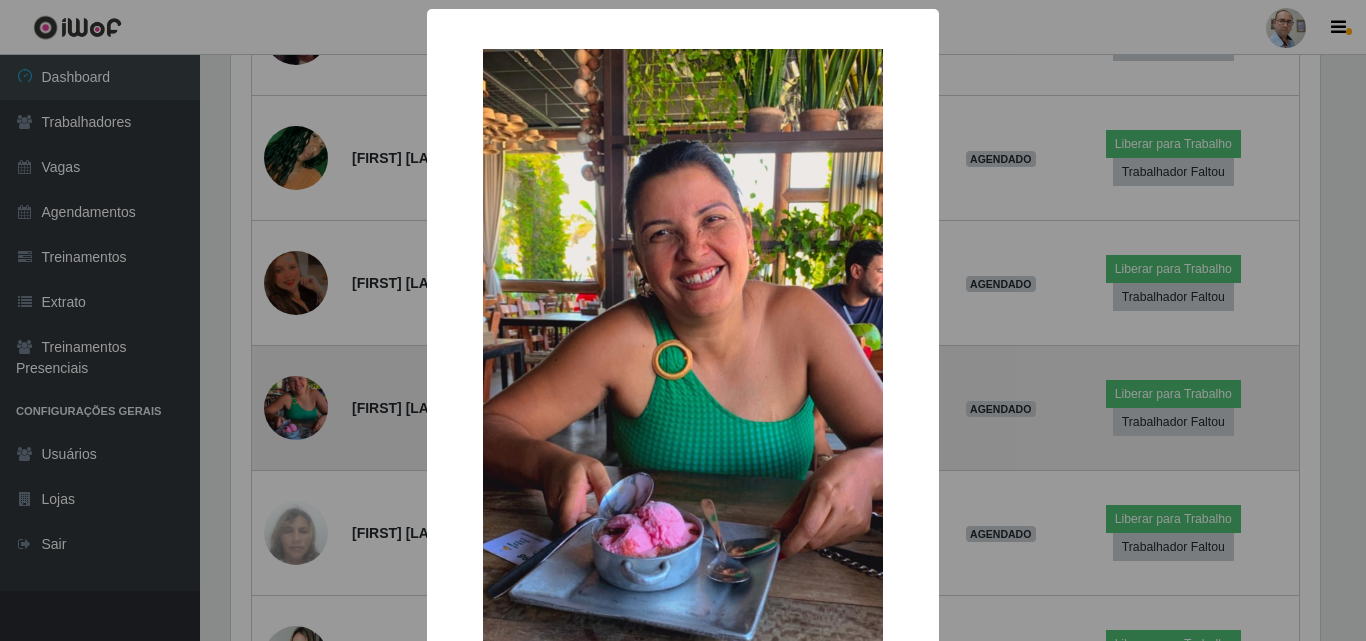 click on "× OK Cancel" at bounding box center [683, 320] 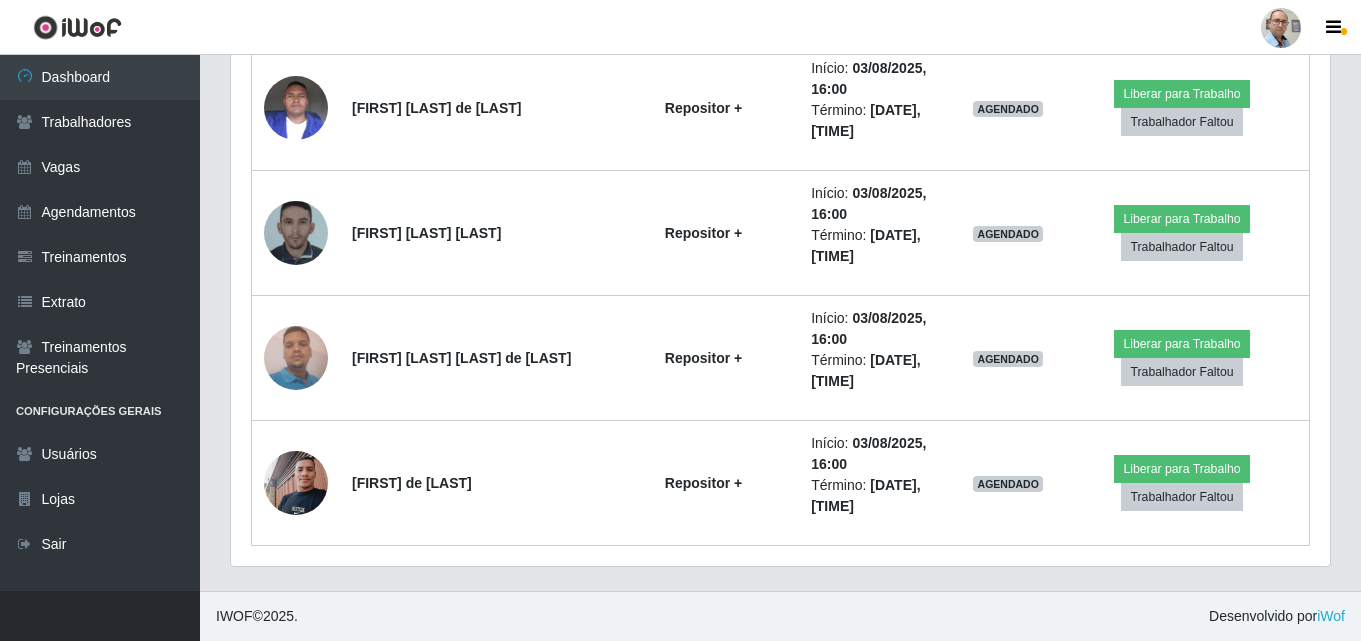 click at bounding box center (296, -132) 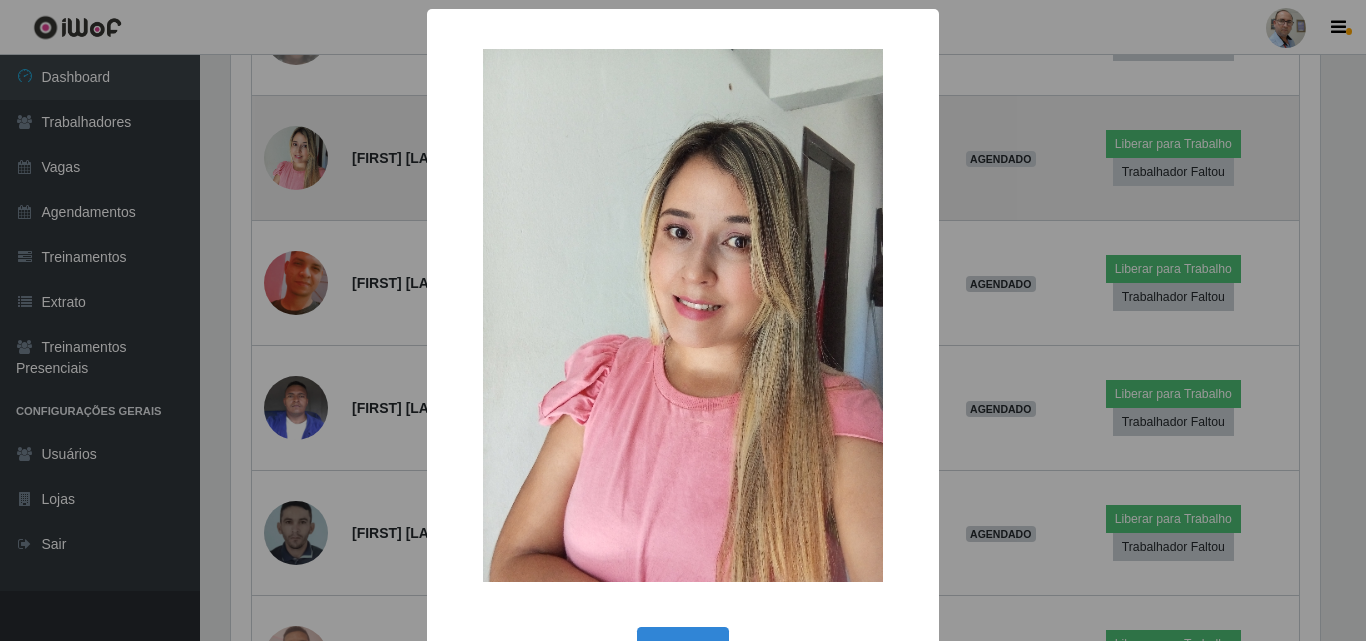 click on "× OK Cancel" at bounding box center [683, 320] 